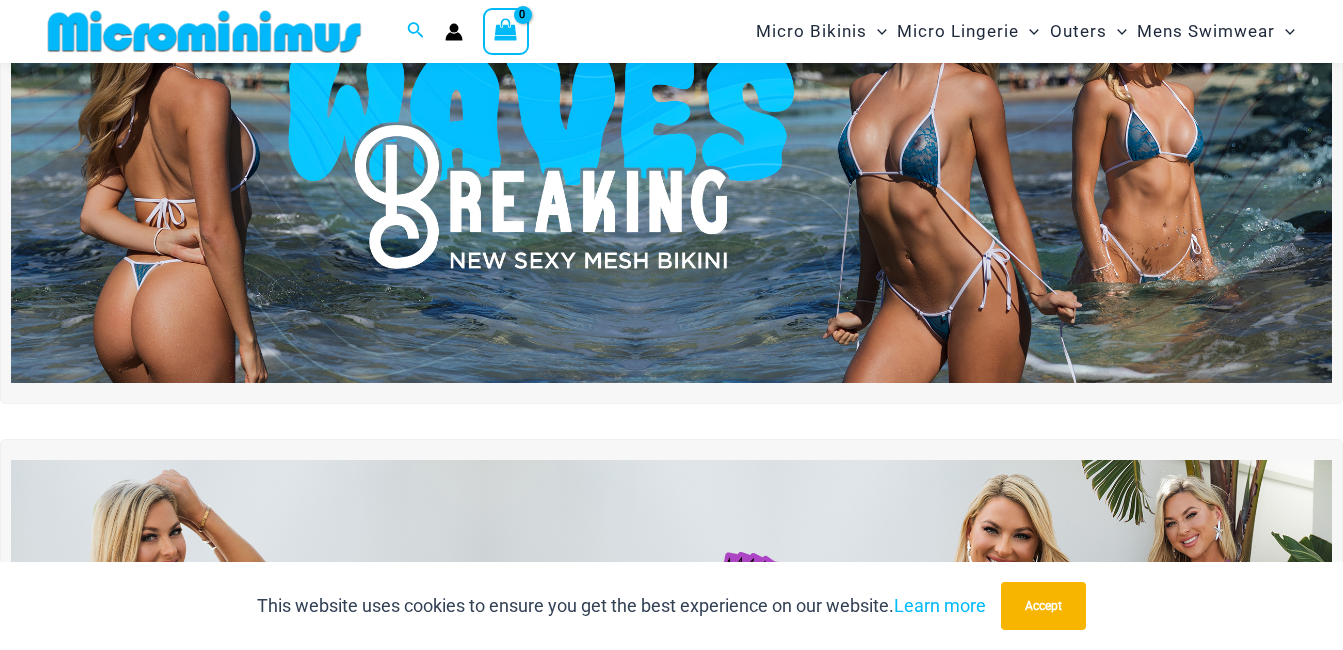 scroll, scrollTop: 285, scrollLeft: 0, axis: vertical 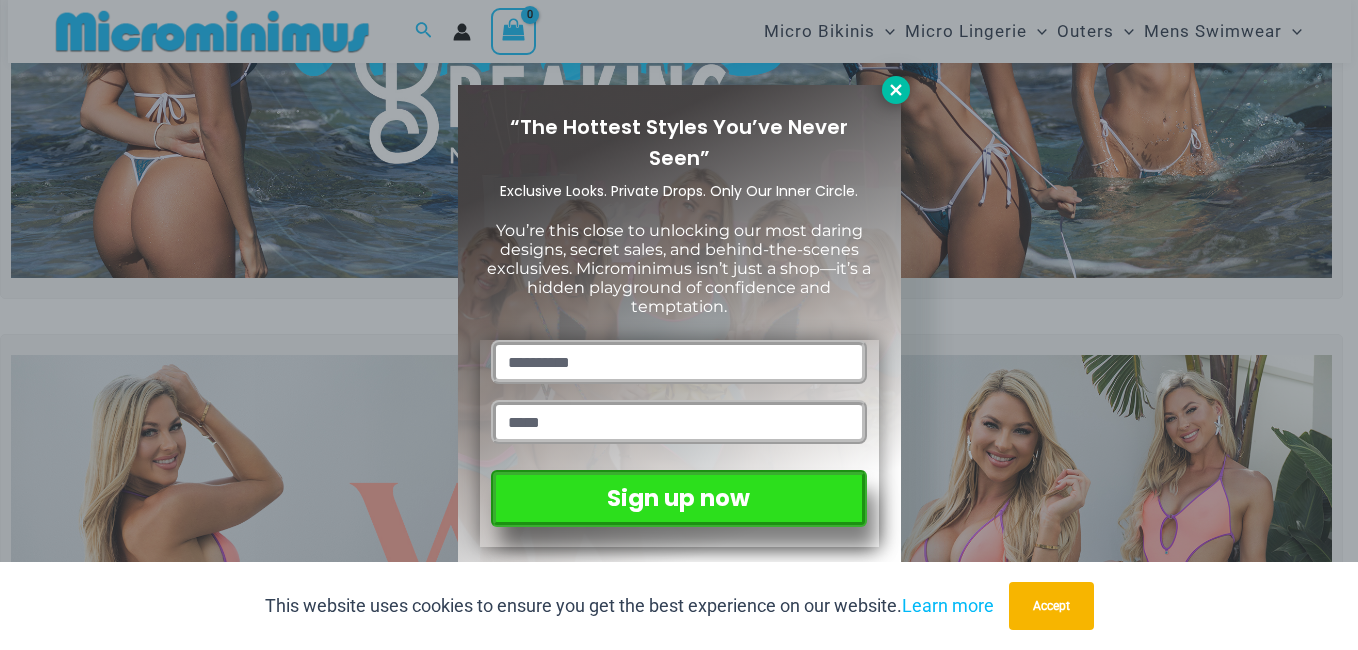 click 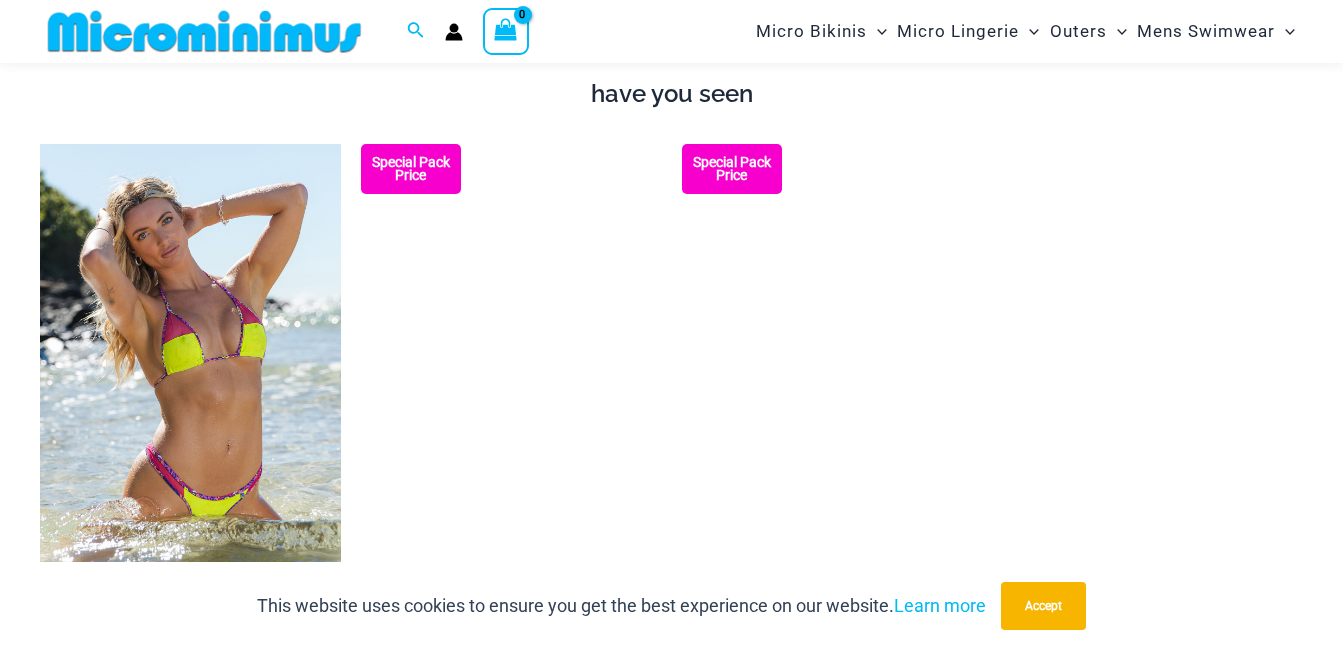 scroll, scrollTop: 2085, scrollLeft: 0, axis: vertical 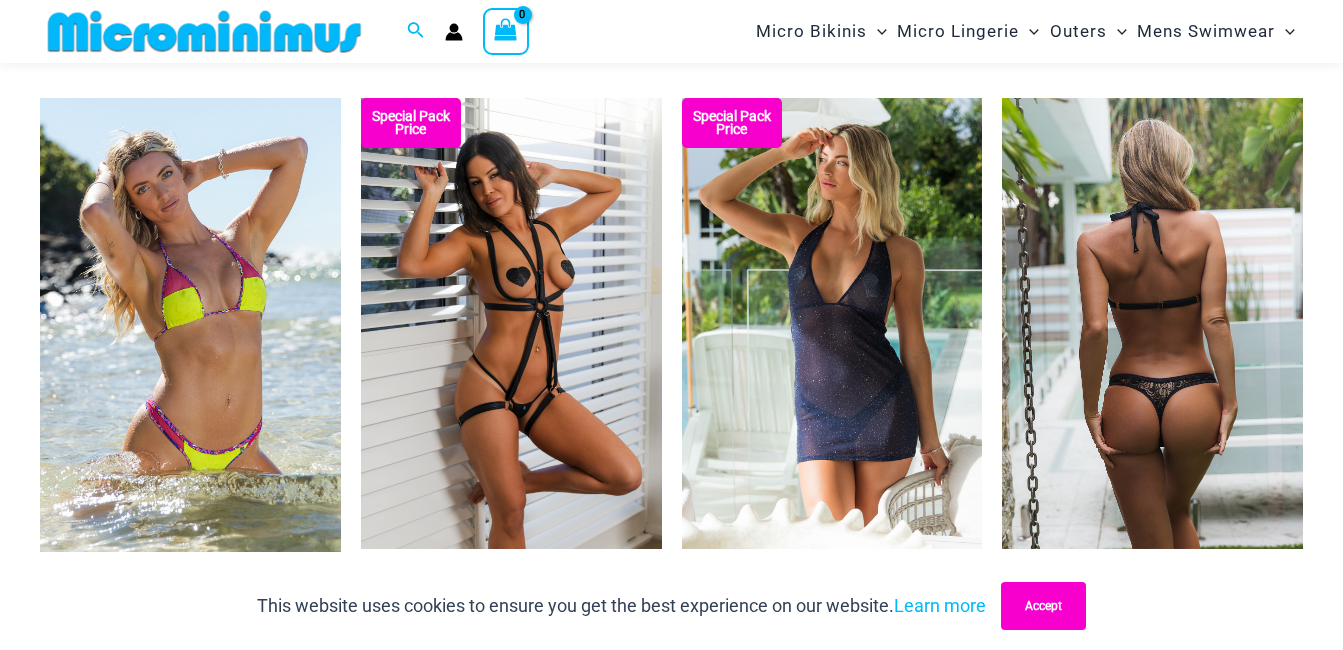 click on "Accept" at bounding box center (1043, 606) 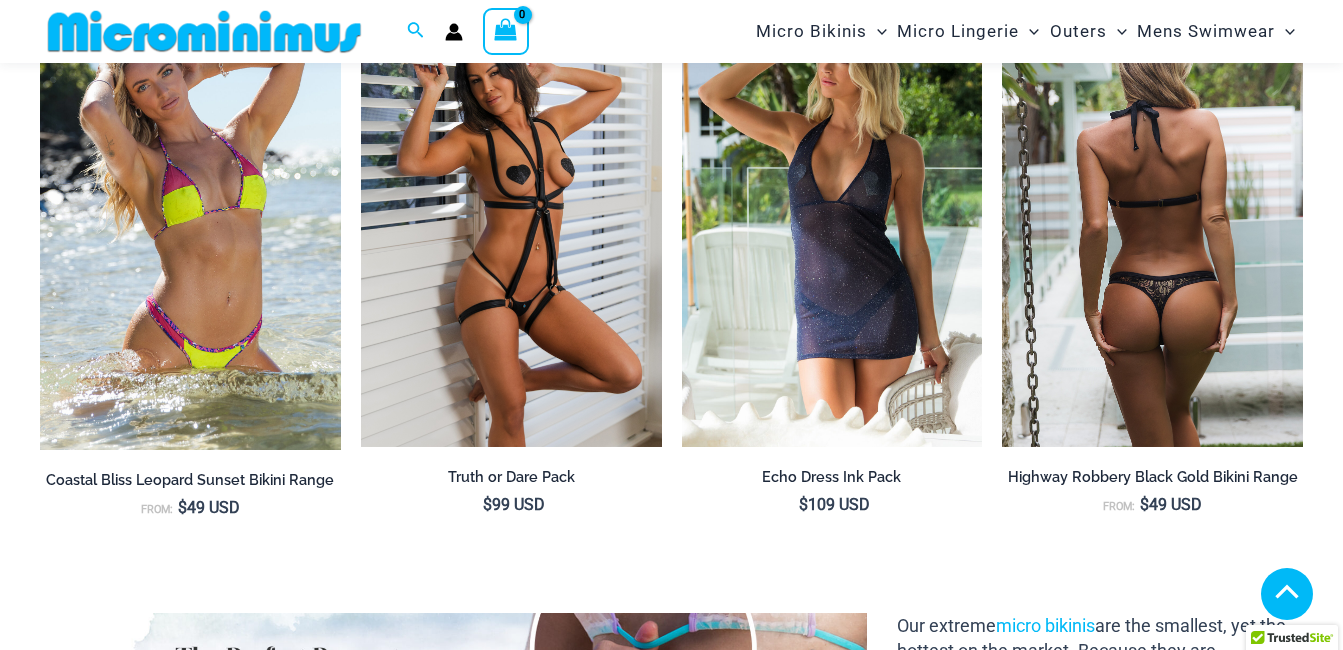 scroll, scrollTop: 2185, scrollLeft: 0, axis: vertical 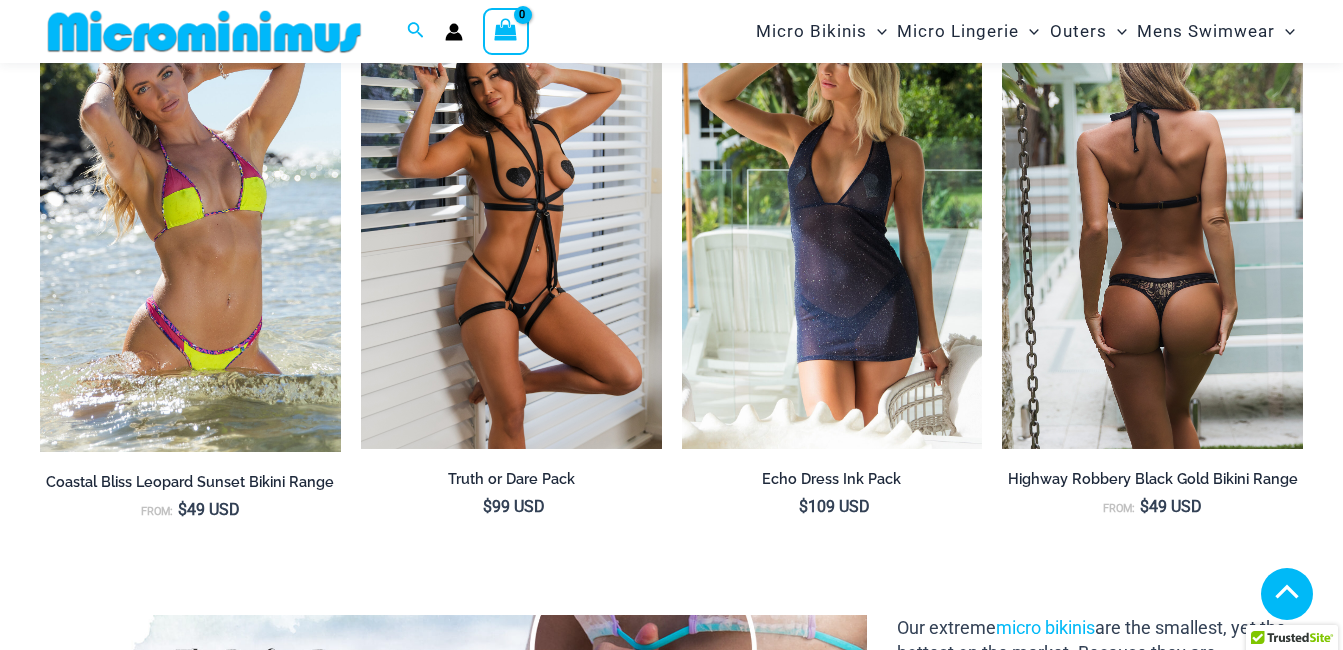 click at bounding box center [1152, 223] 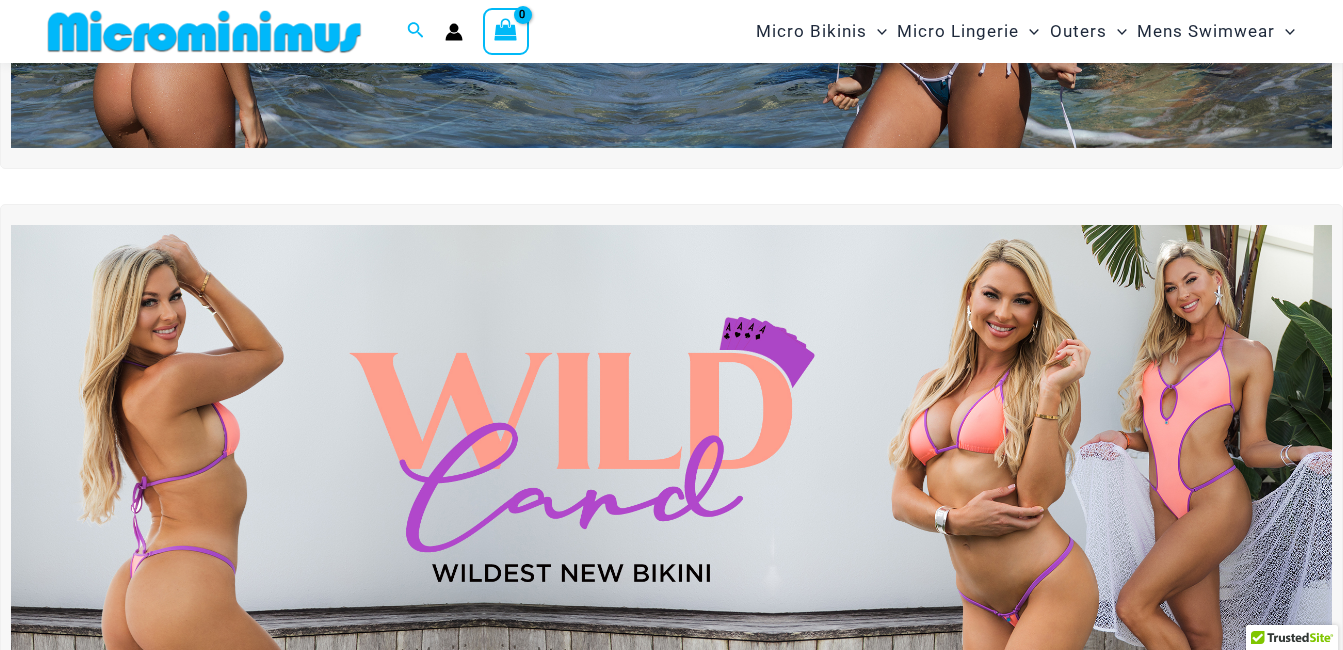 scroll, scrollTop: 85, scrollLeft: 0, axis: vertical 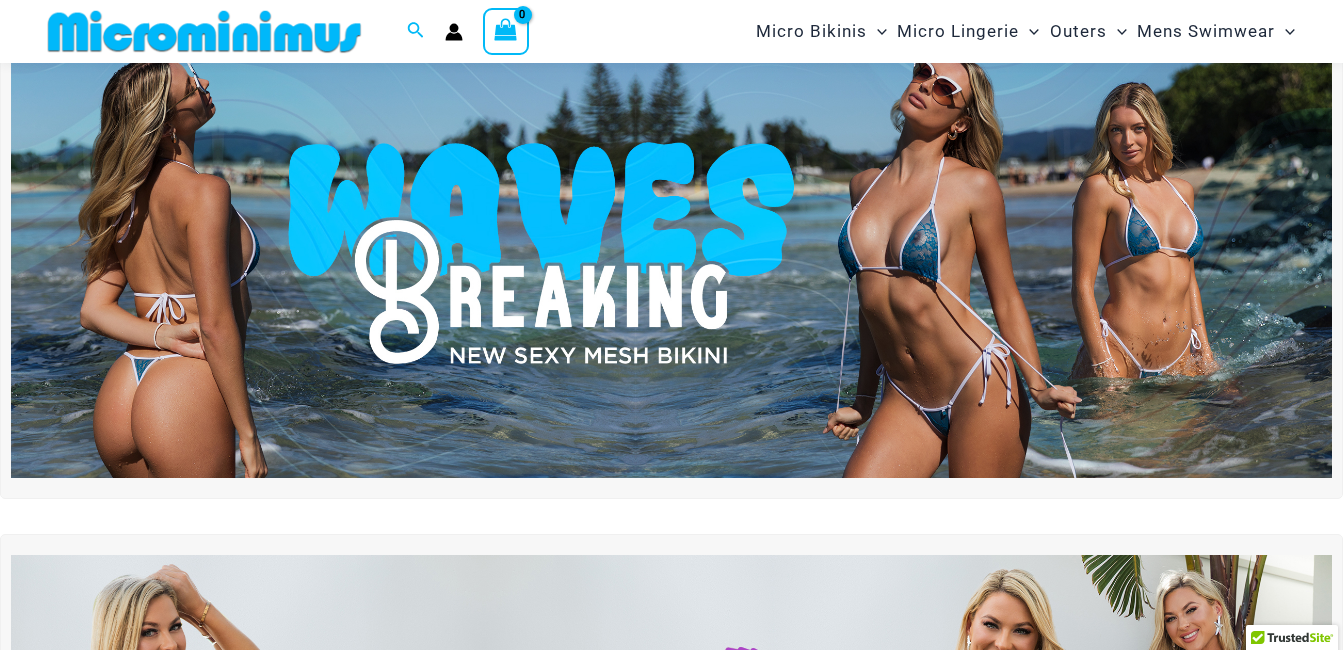 click at bounding box center (671, 253) 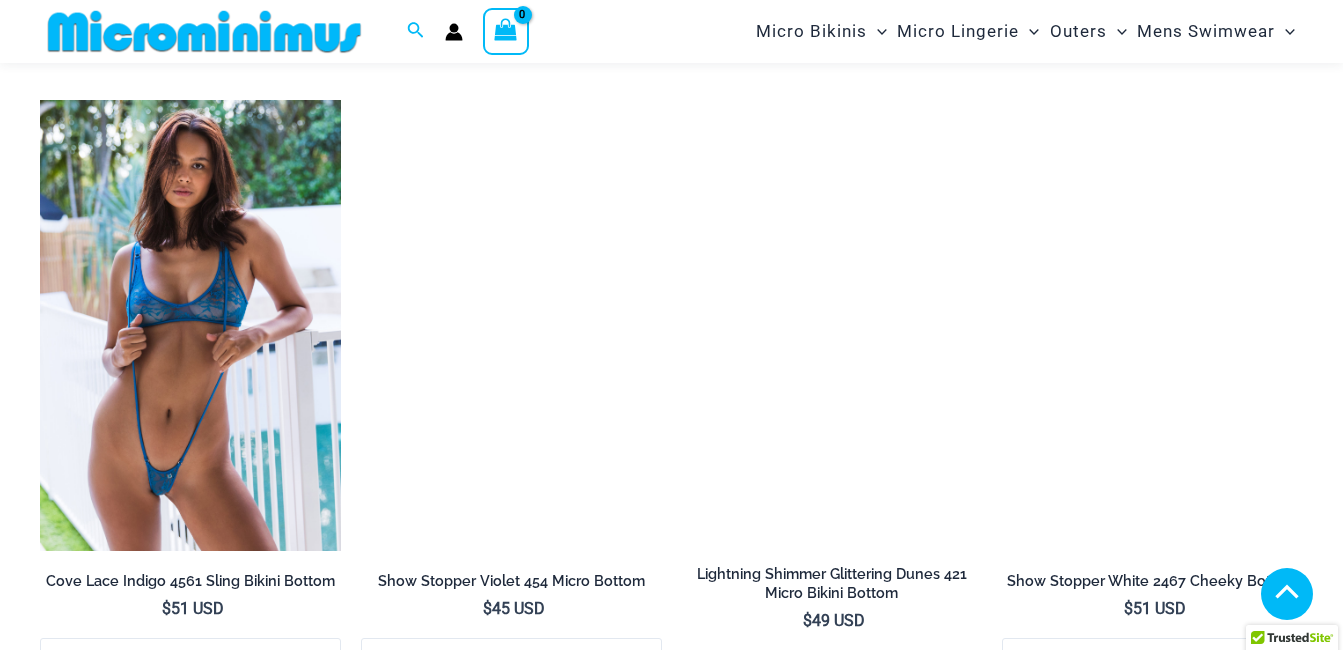 scroll, scrollTop: 5985, scrollLeft: 0, axis: vertical 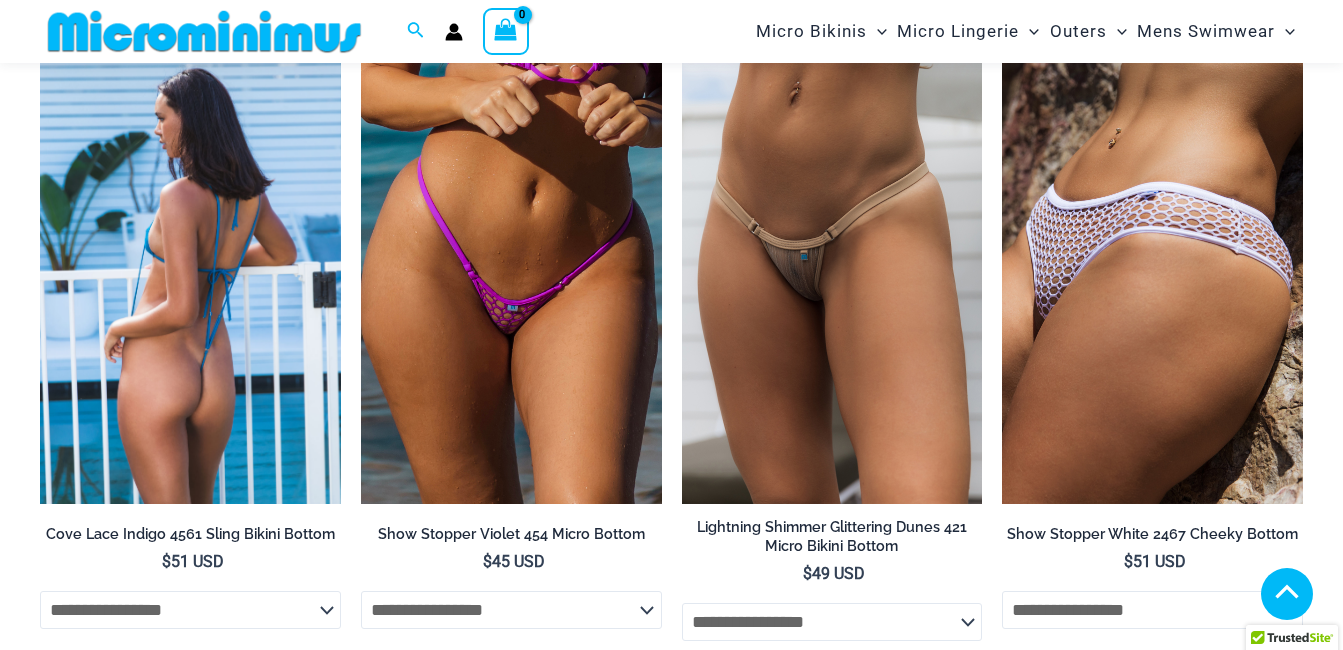 click at bounding box center (190, 278) 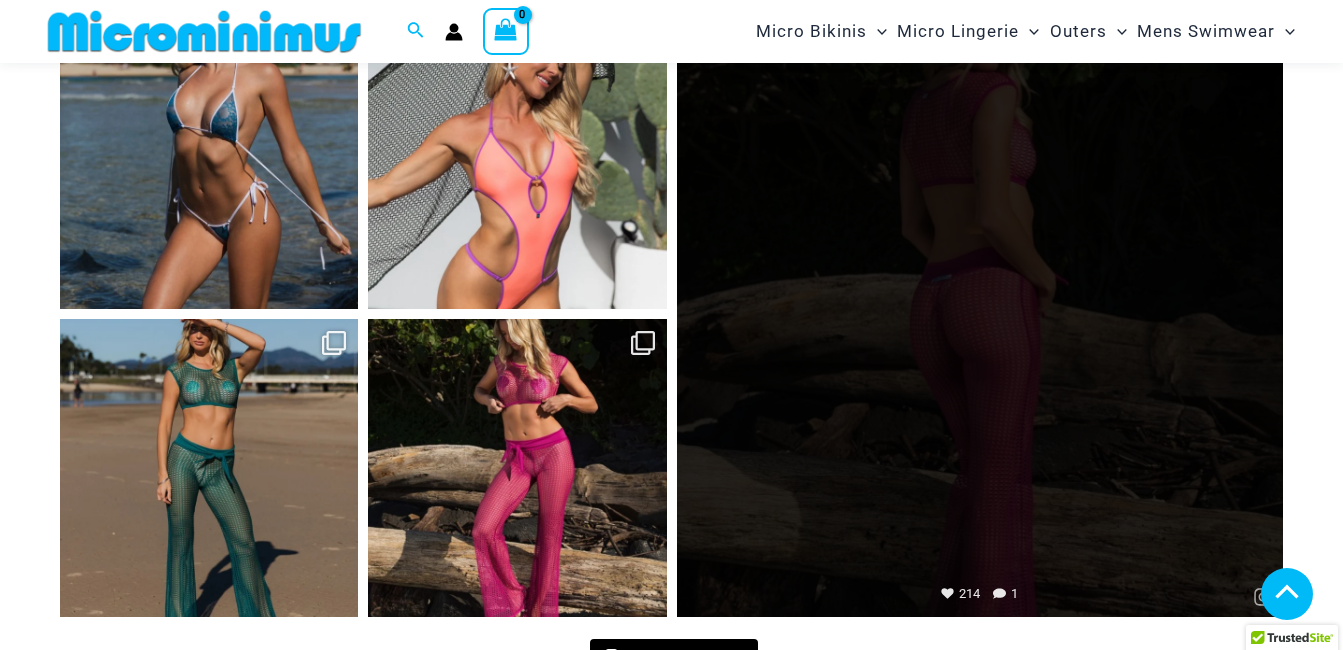 scroll, scrollTop: 8485, scrollLeft: 0, axis: vertical 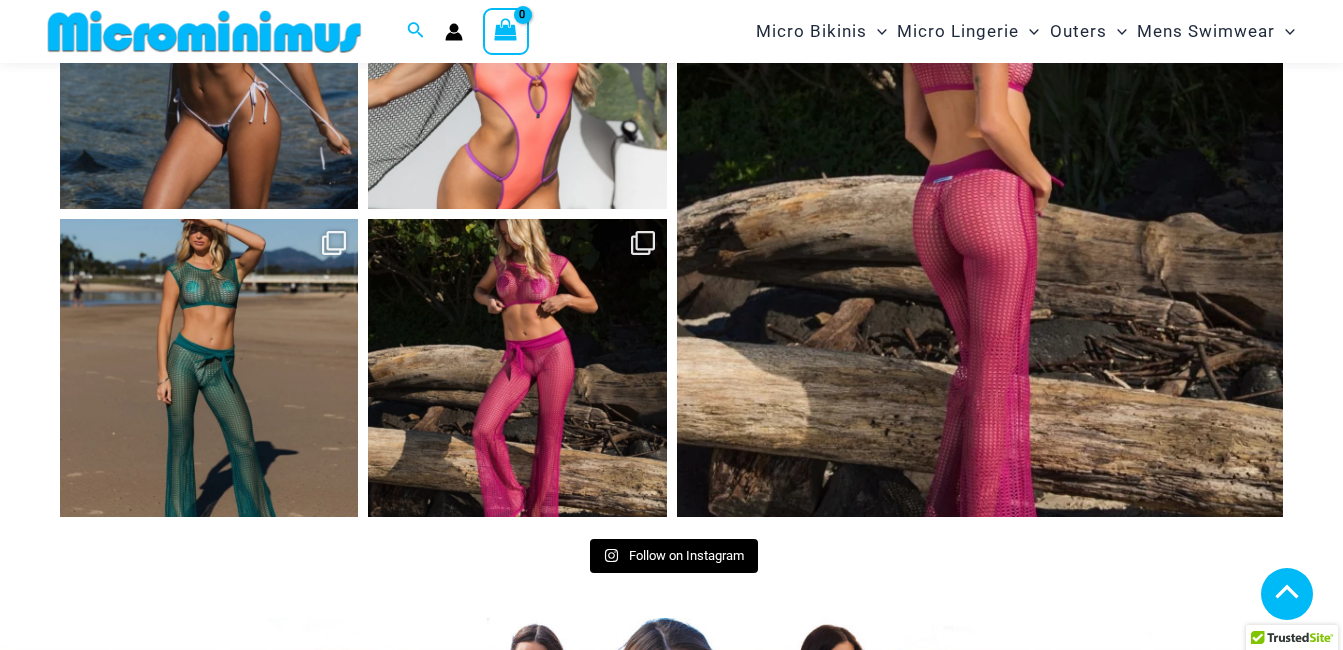 click on "Open" at bounding box center [209, 368] 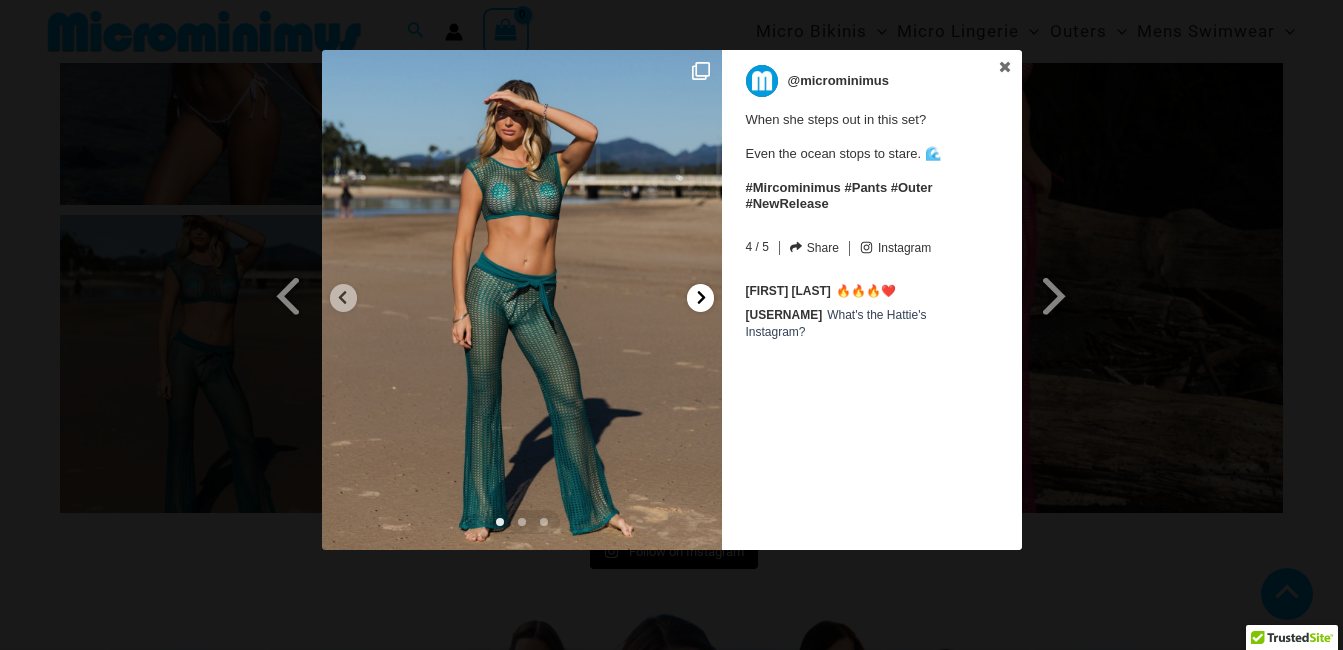 click 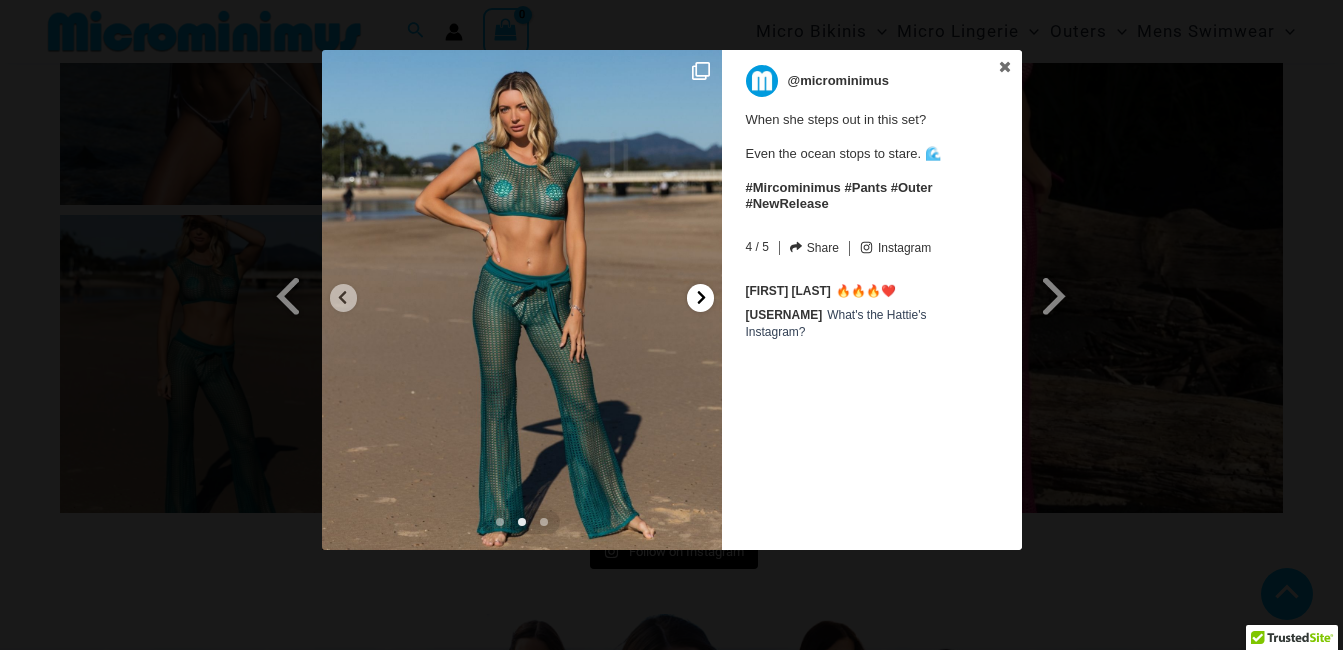 click 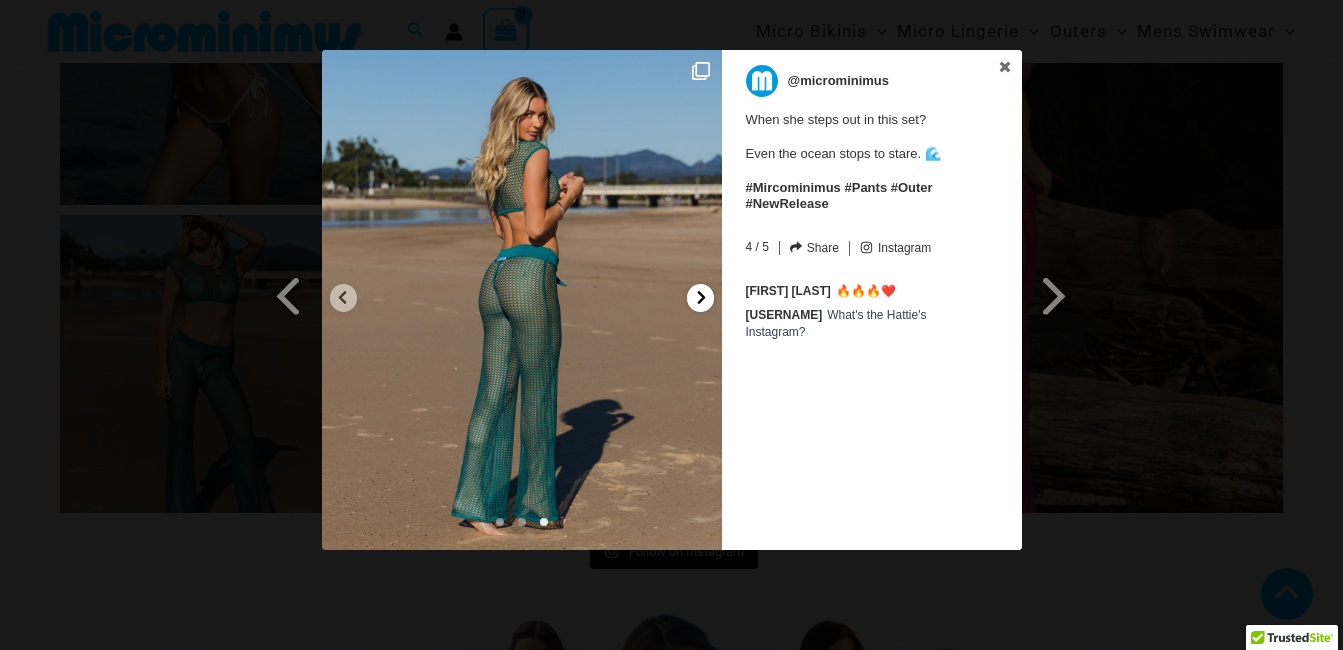 click 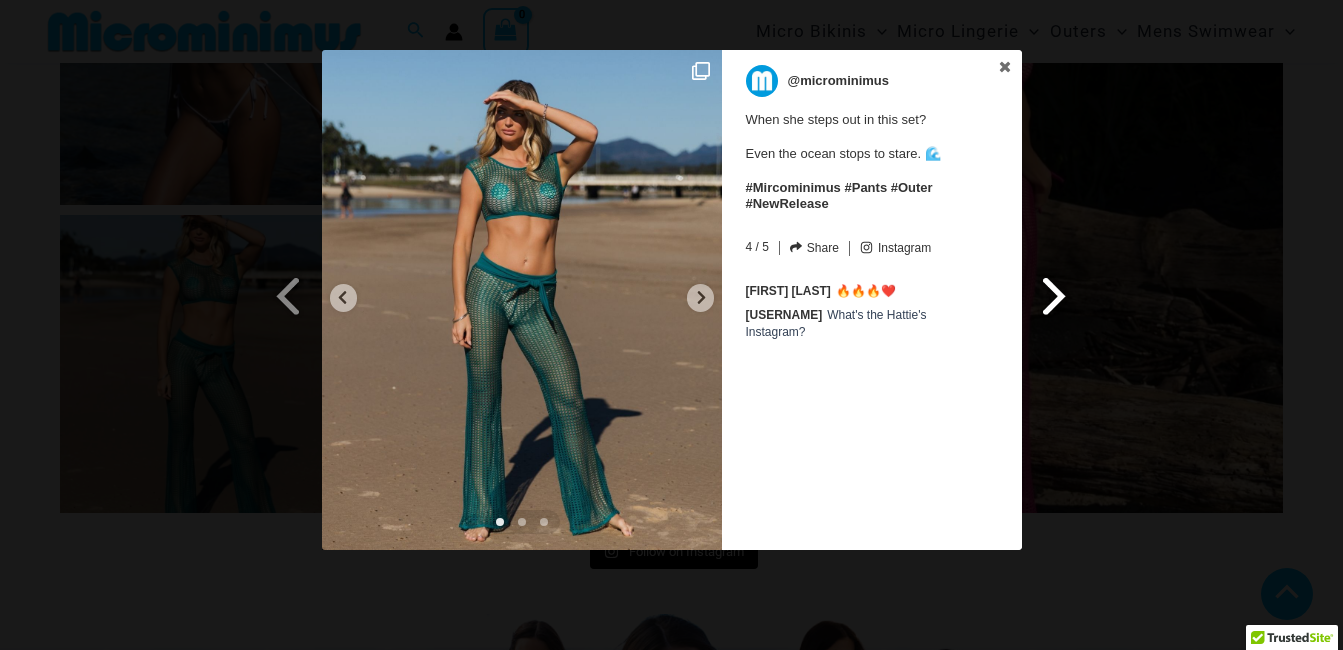 click at bounding box center (1055, 295) 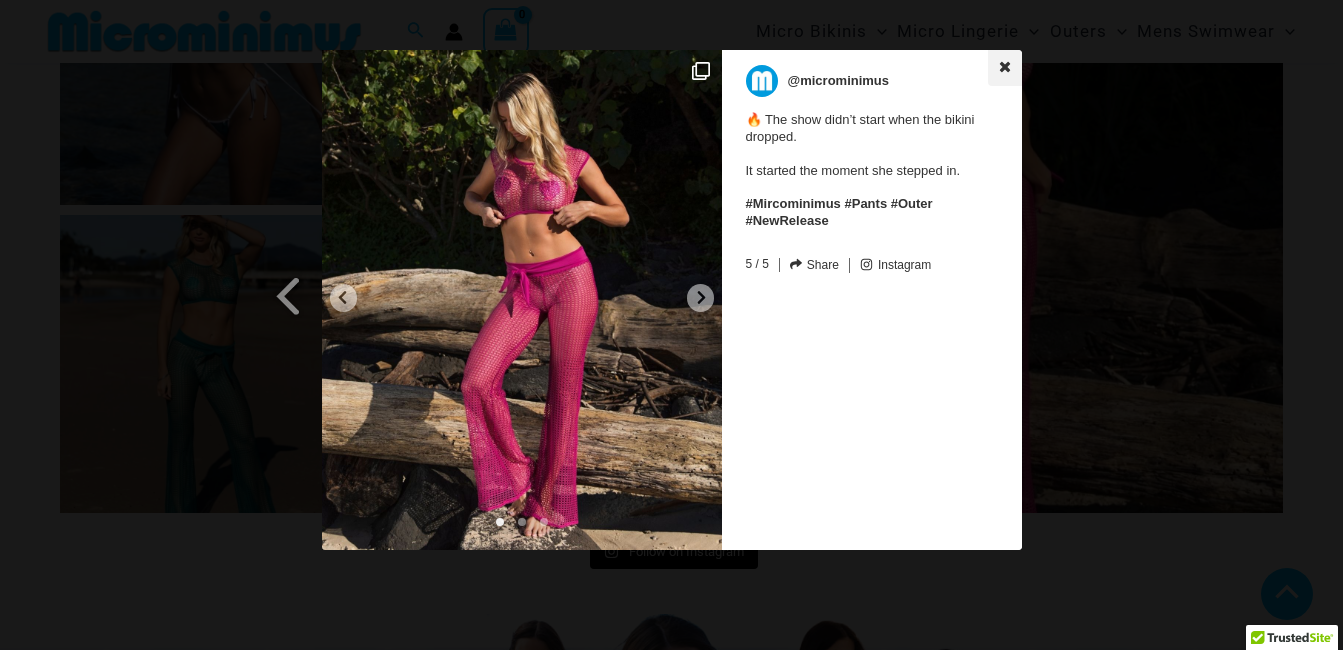 click at bounding box center [1005, 68] 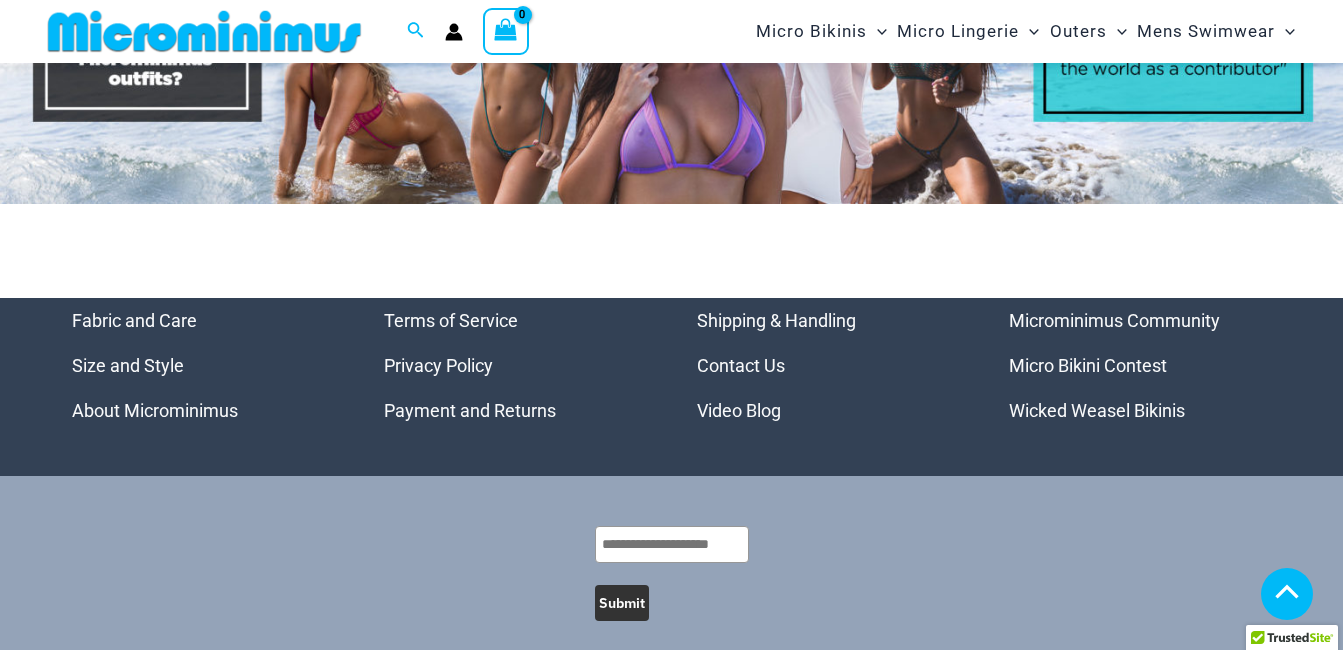 scroll, scrollTop: 9189, scrollLeft: 0, axis: vertical 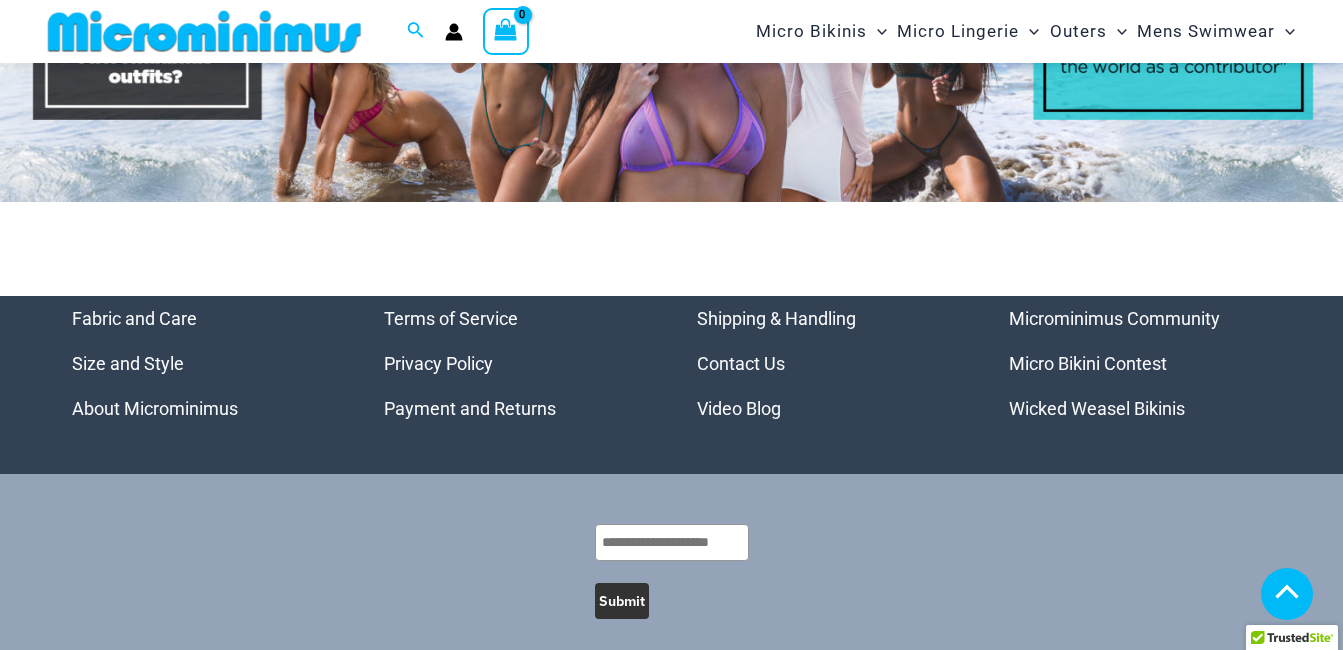 click on "Micro Bikini Contest" at bounding box center (1088, 363) 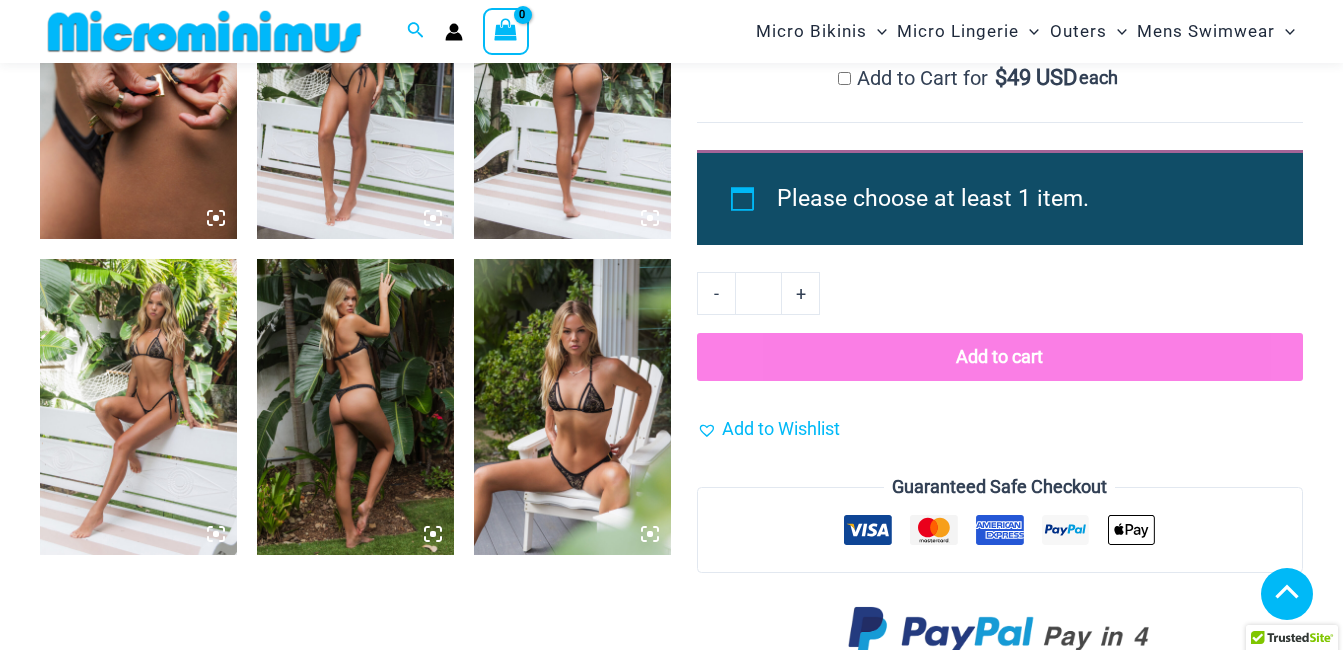 scroll, scrollTop: 1882, scrollLeft: 0, axis: vertical 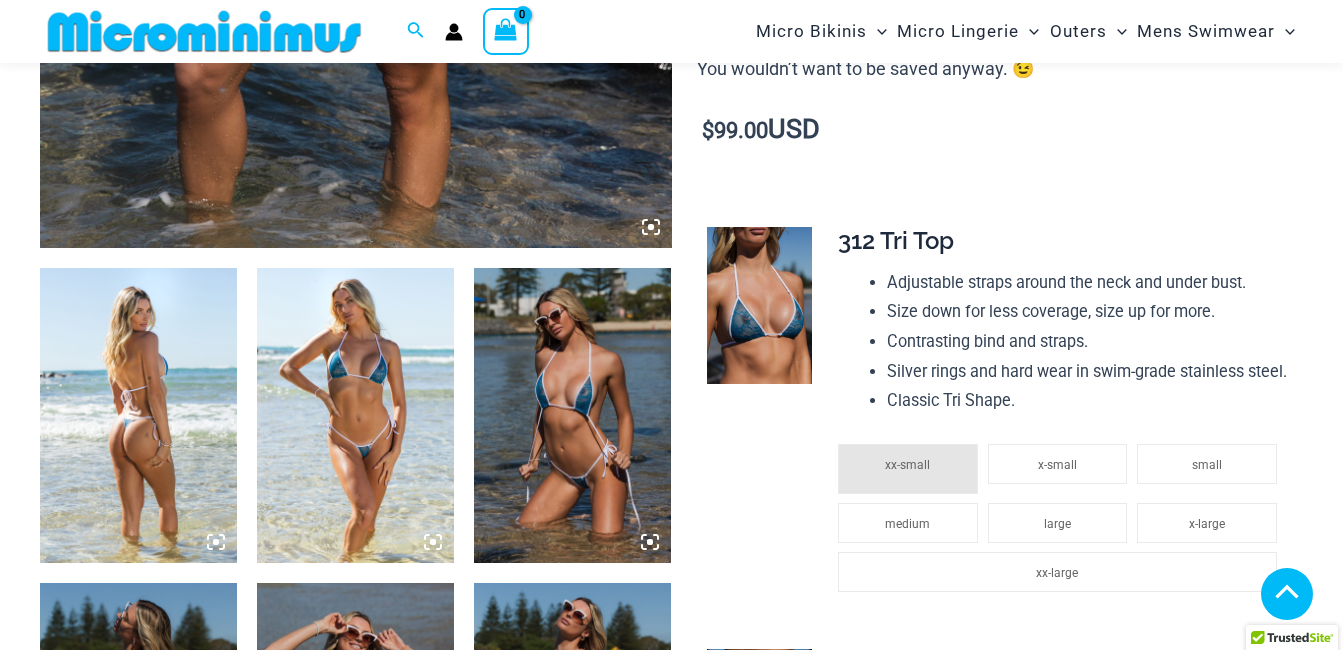 click 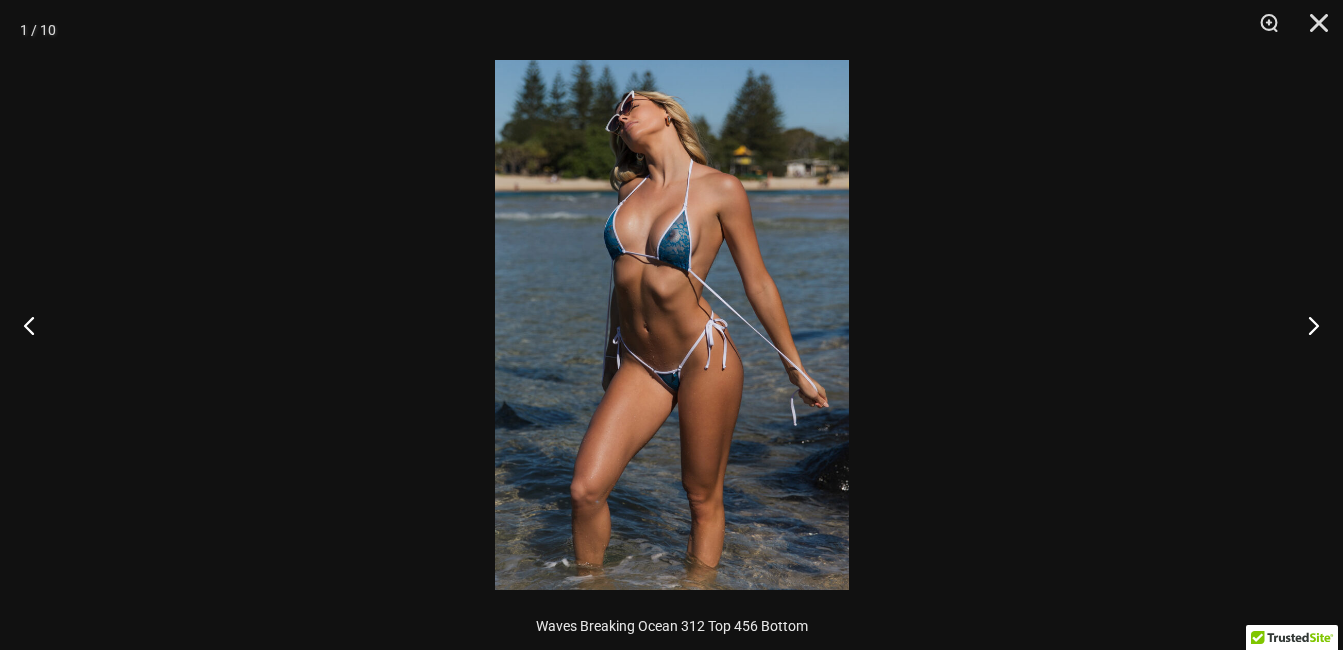 click at bounding box center [672, 325] 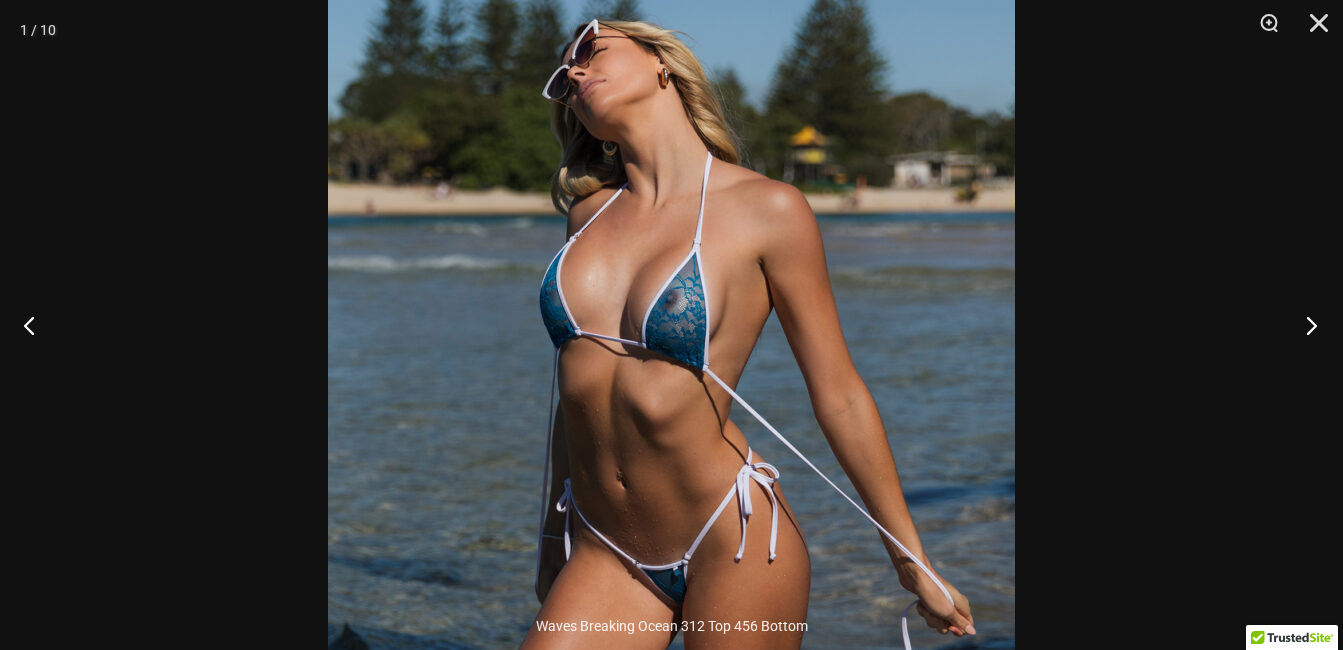 click at bounding box center [1305, 325] 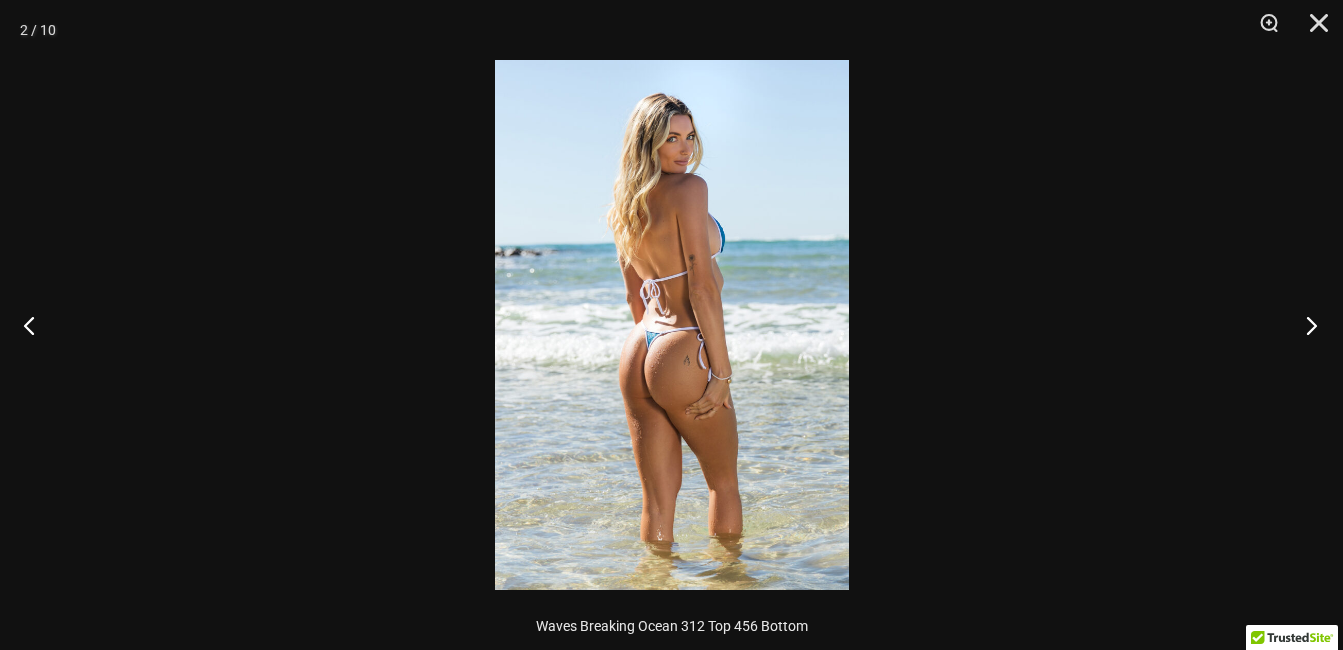click at bounding box center (1305, 325) 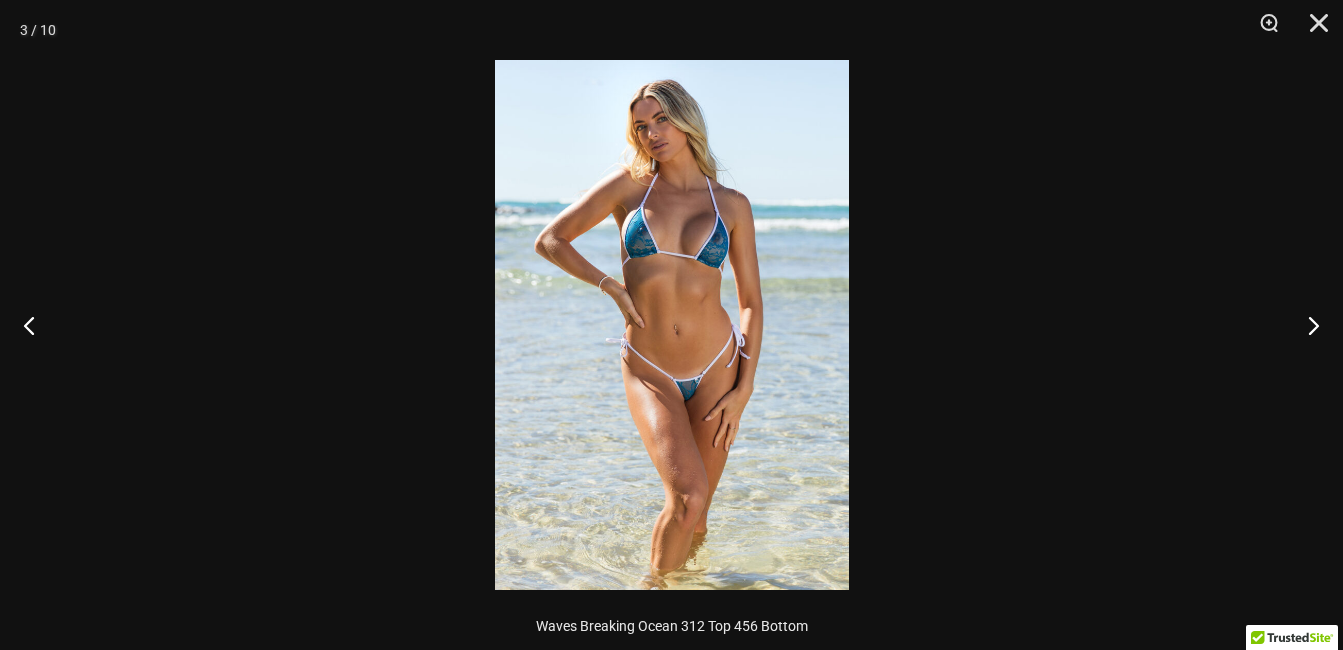 click at bounding box center [672, 325] 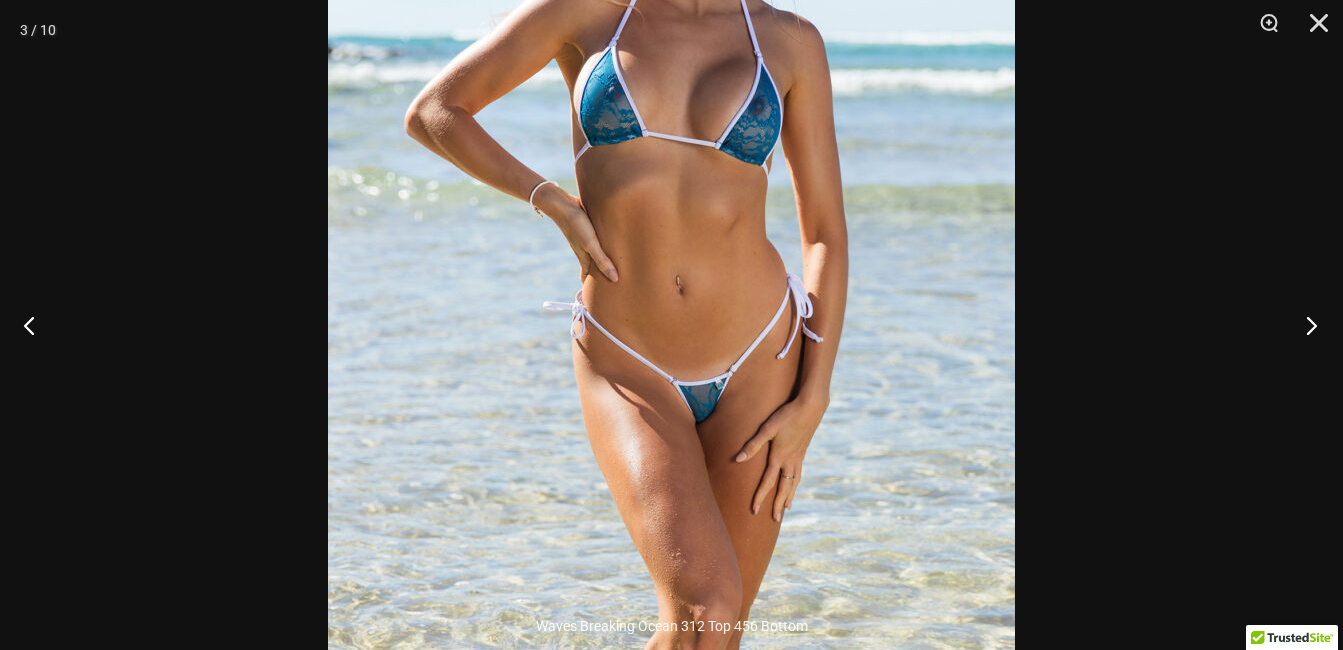 click at bounding box center [1305, 325] 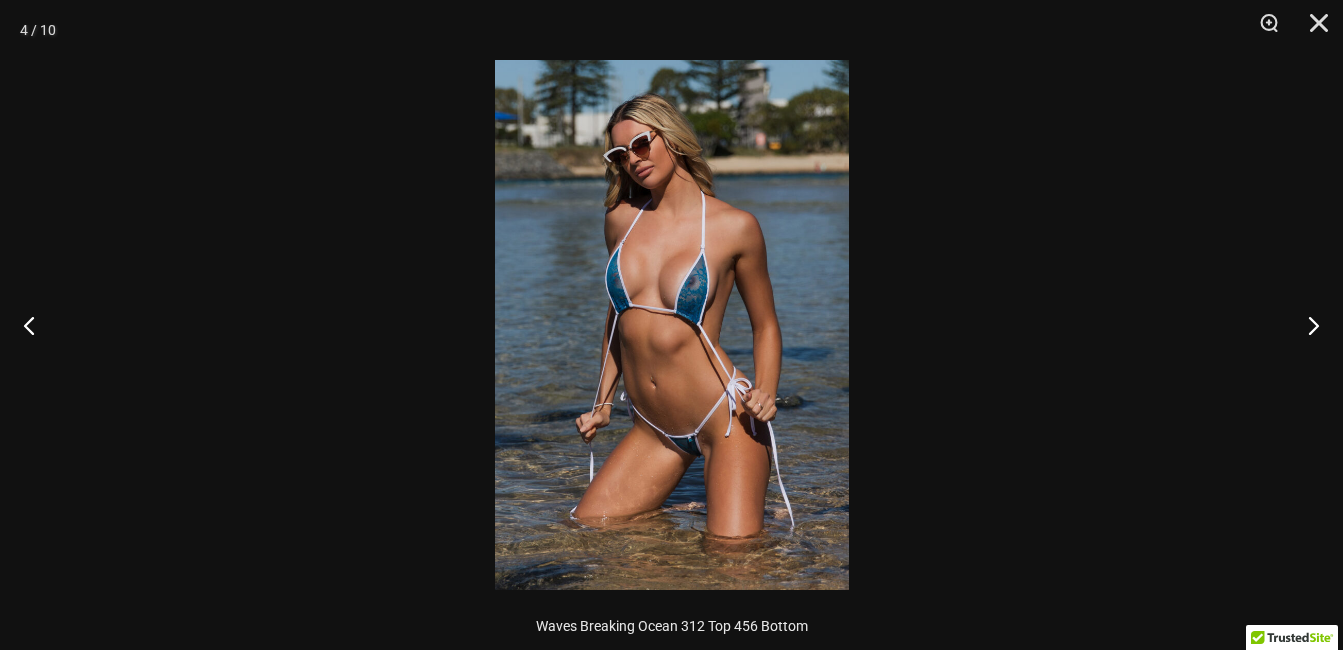 click at bounding box center [672, 325] 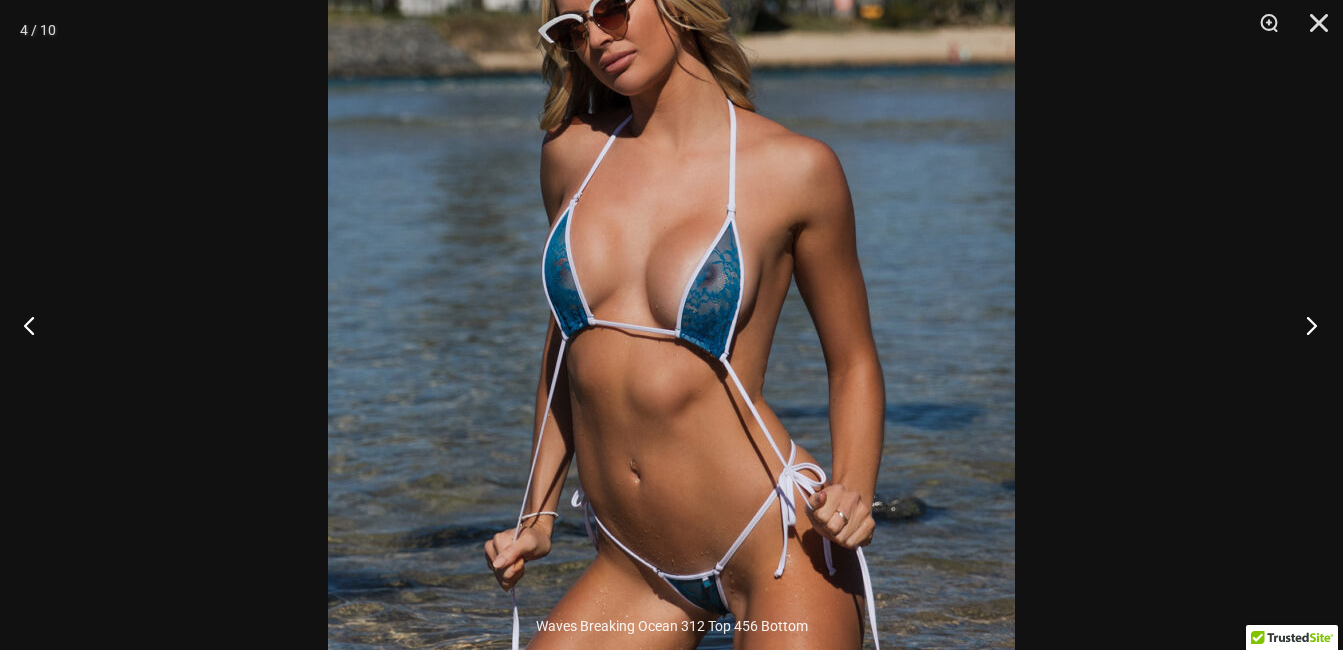 click at bounding box center (1305, 325) 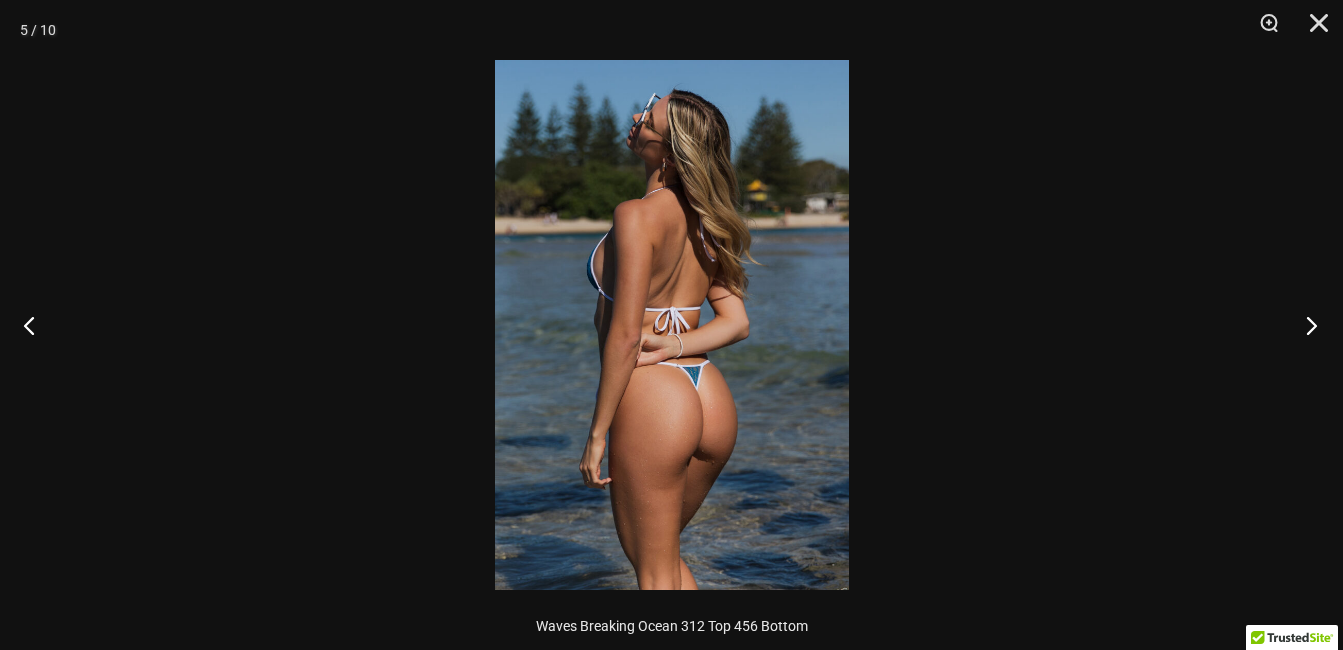 click at bounding box center [1305, 325] 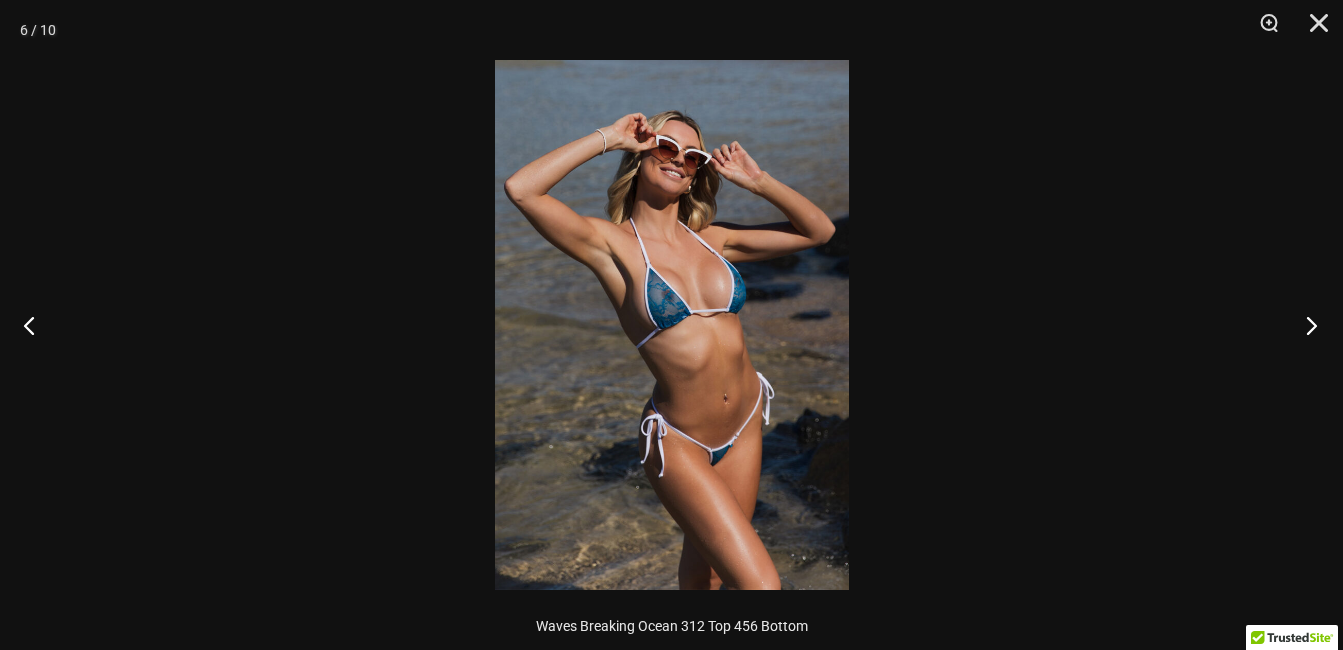 click at bounding box center [1305, 325] 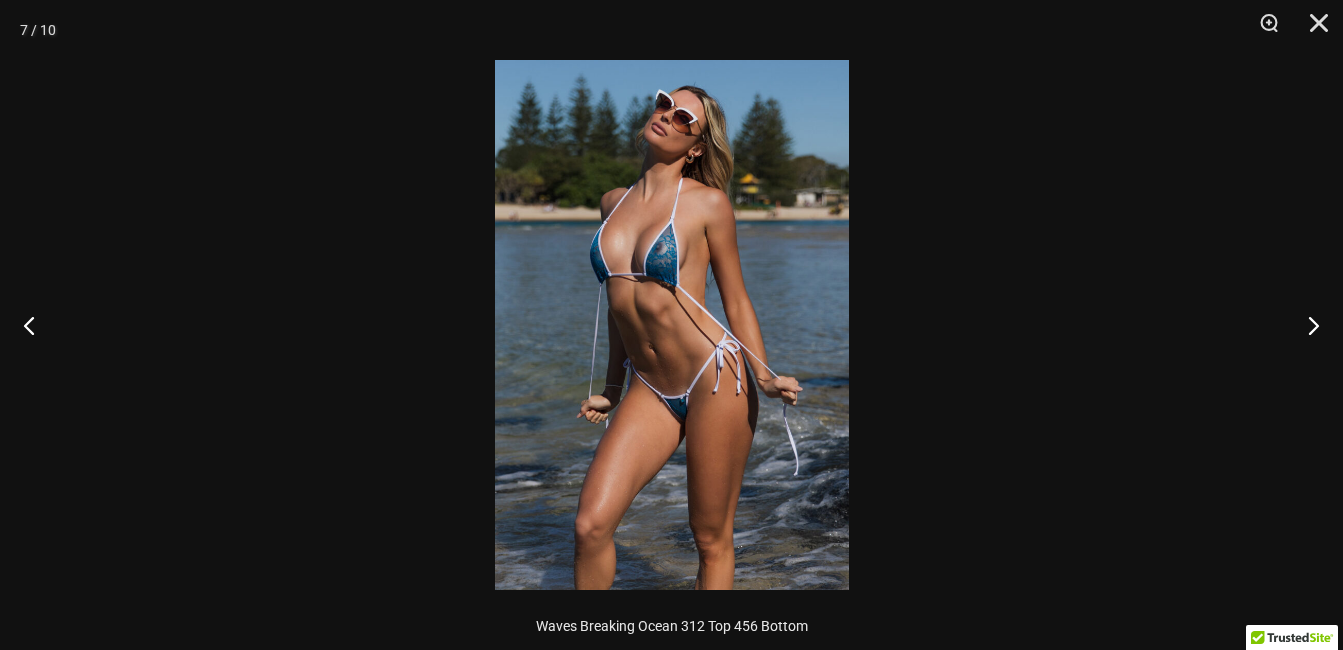 click at bounding box center [672, 325] 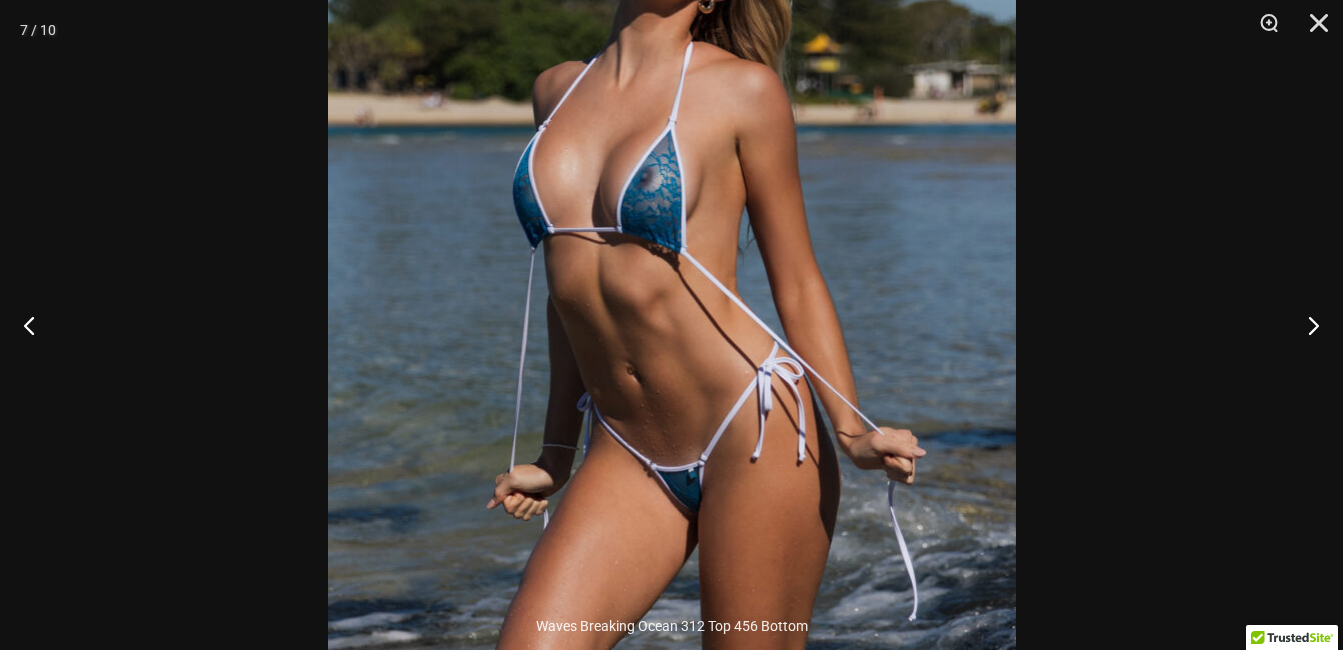 click at bounding box center [672, 328] 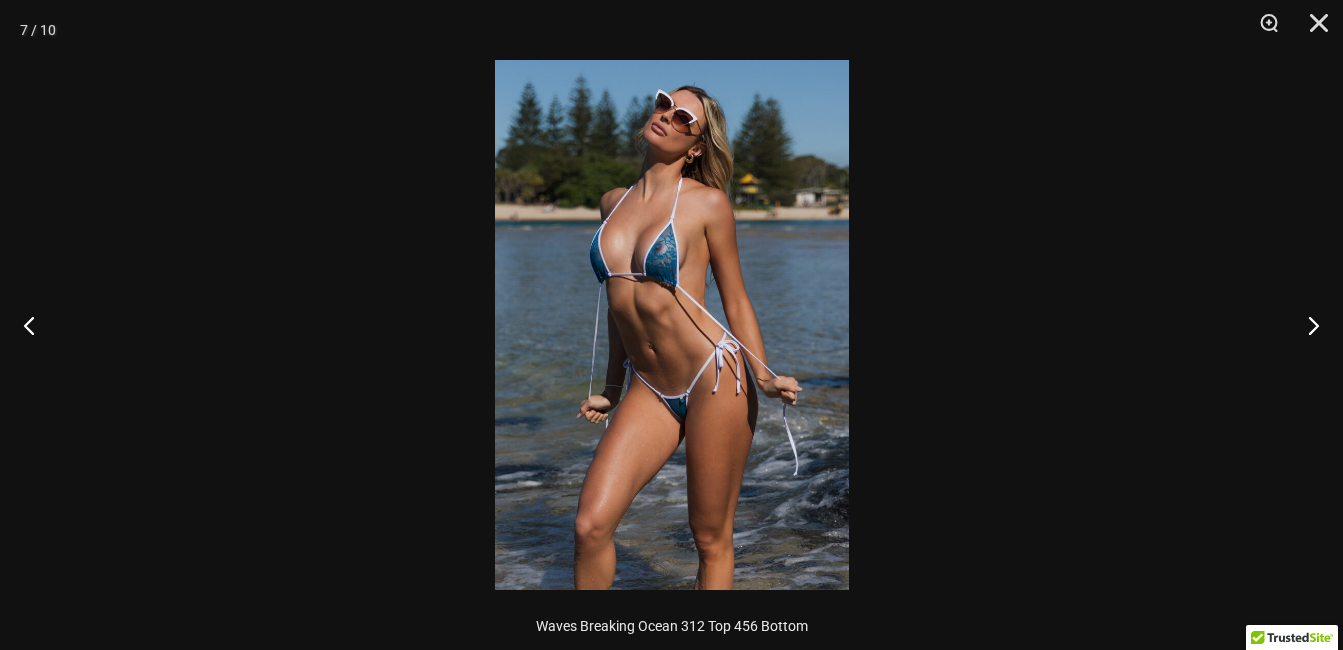 click at bounding box center [672, 325] 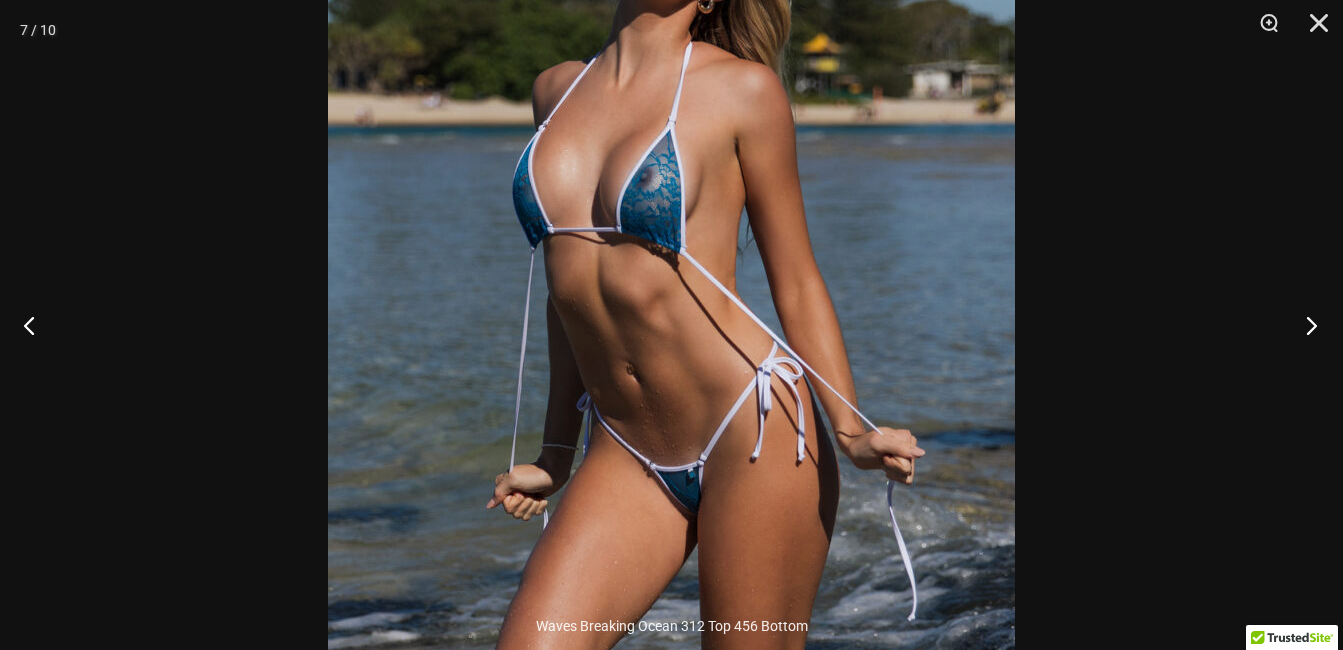 click at bounding box center (1305, 325) 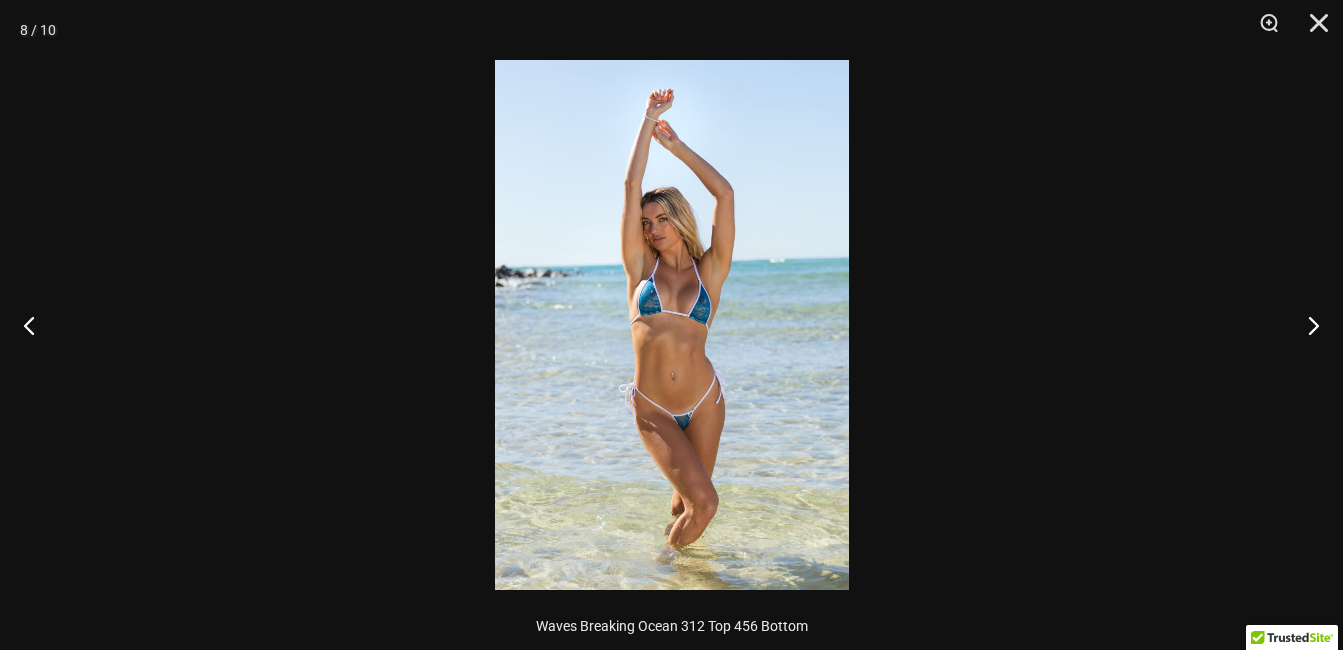 click at bounding box center [672, 325] 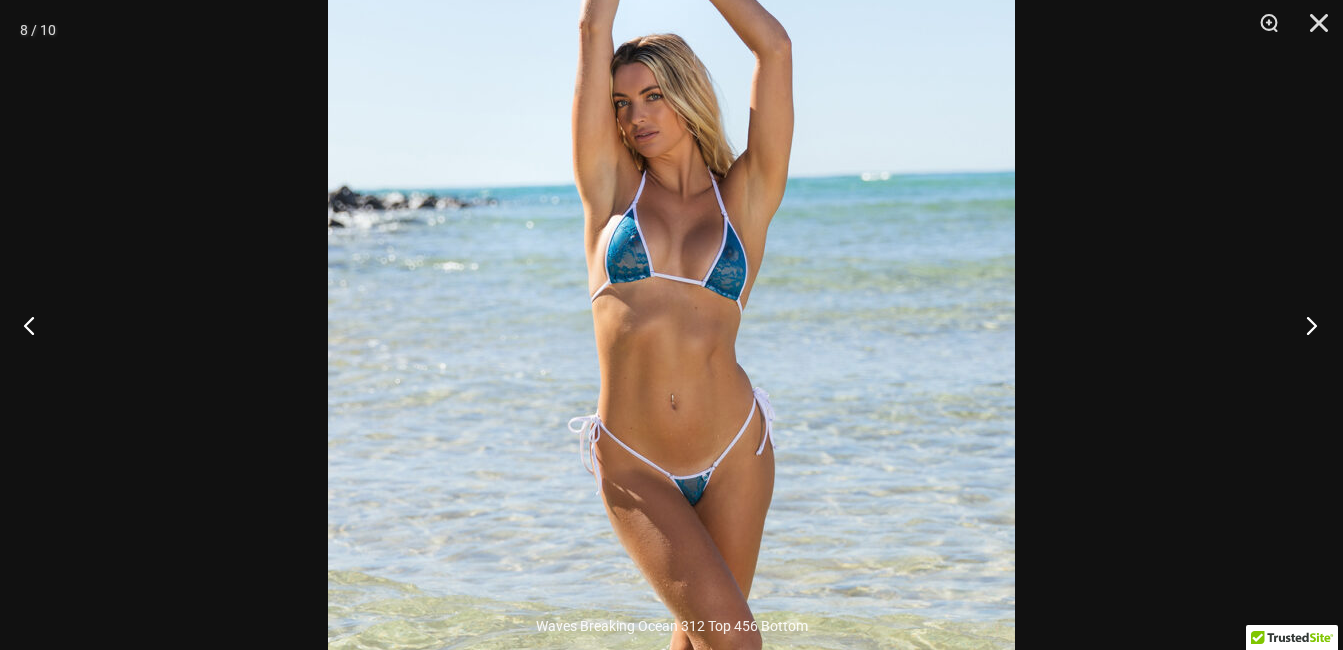 click at bounding box center (1305, 325) 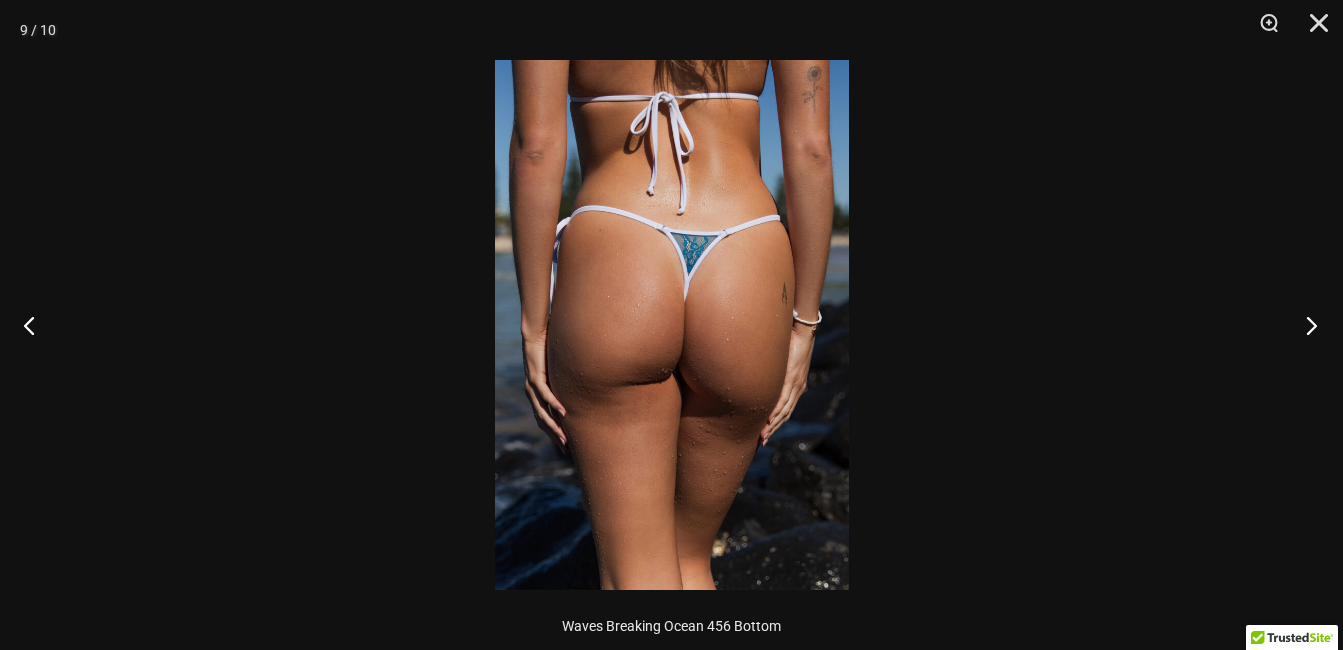 click at bounding box center (1305, 325) 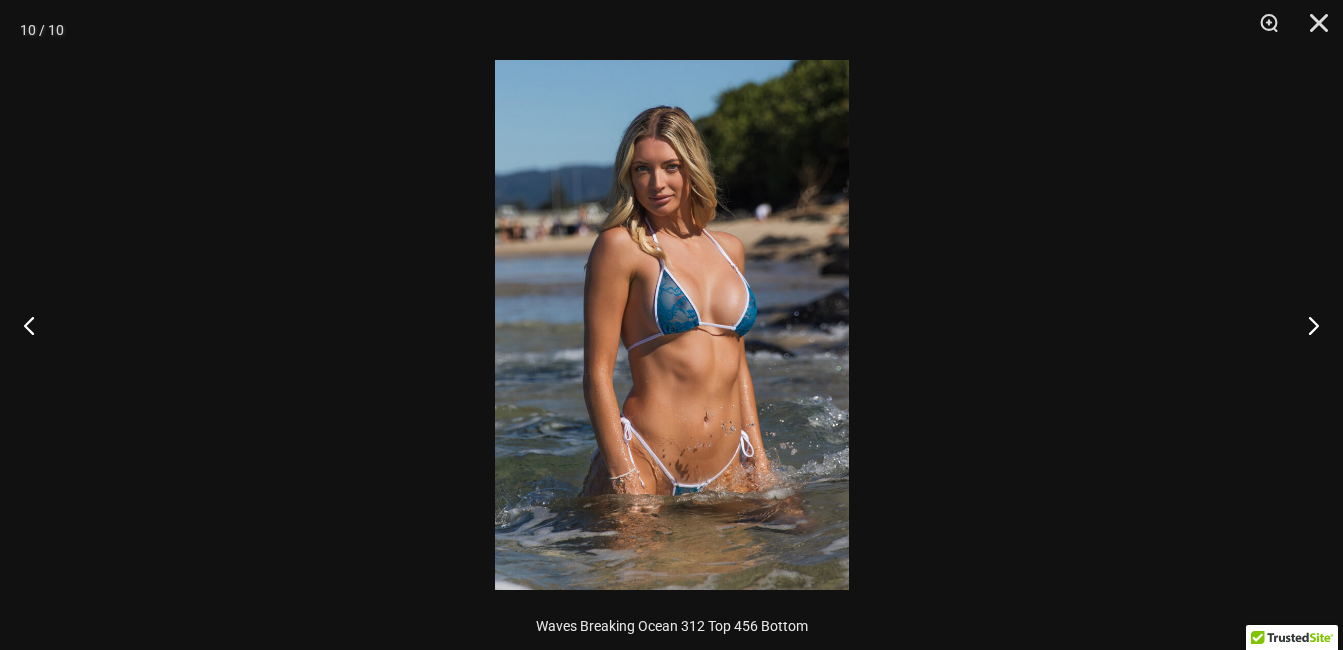 click at bounding box center [672, 325] 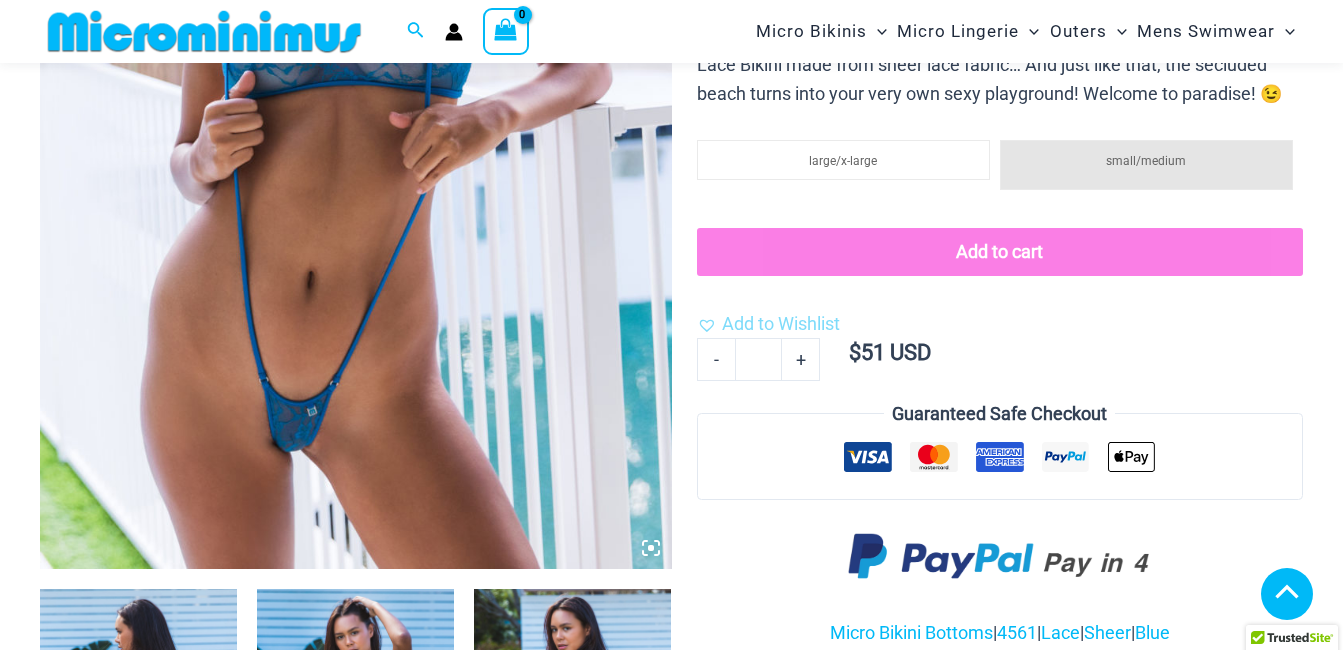 scroll, scrollTop: 785, scrollLeft: 0, axis: vertical 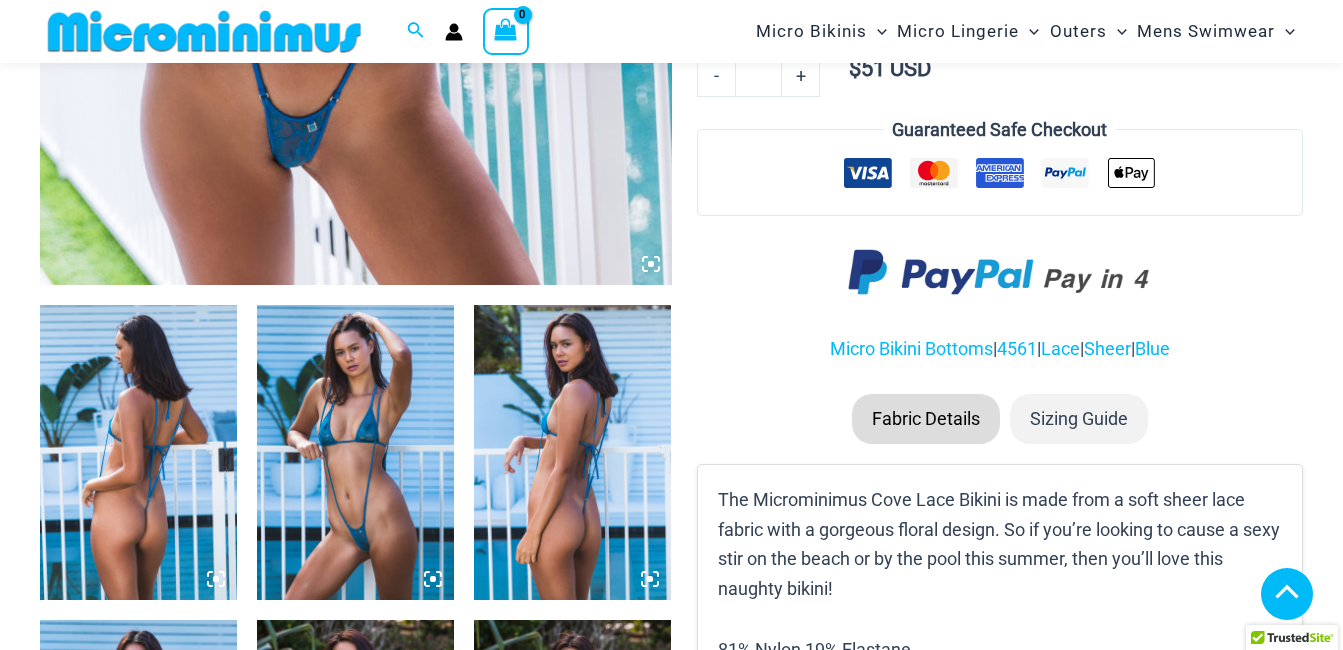 click 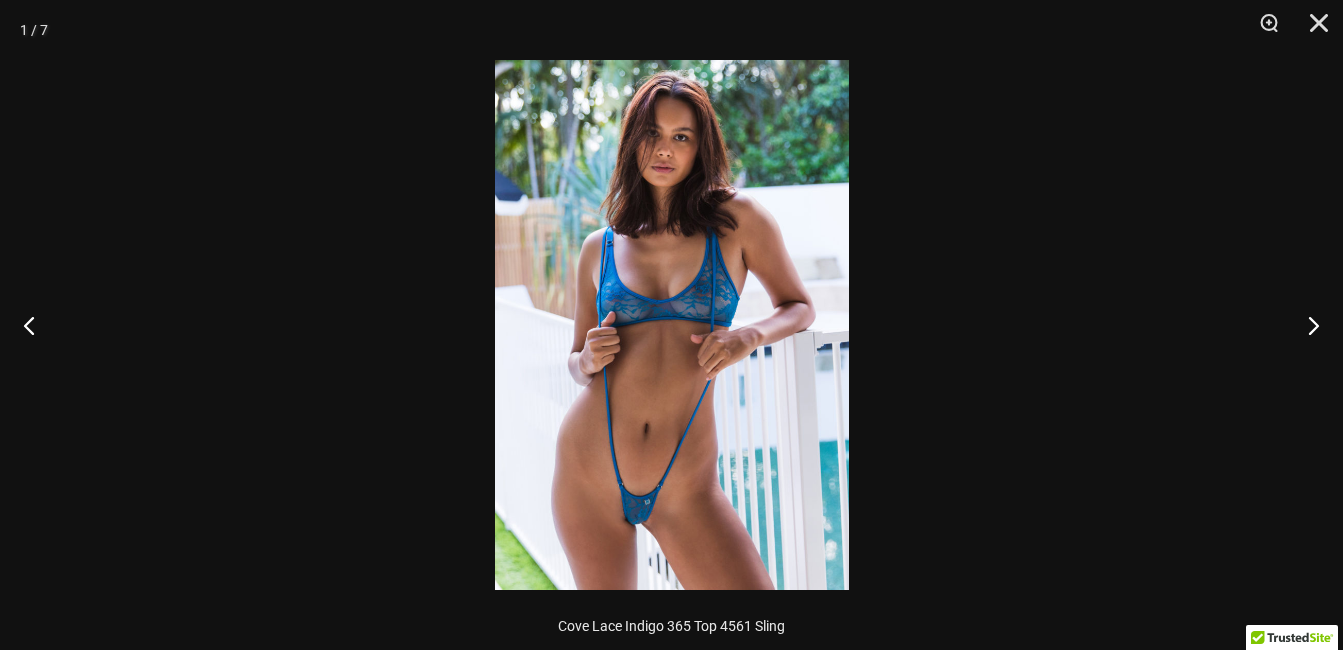 click at bounding box center (672, 325) 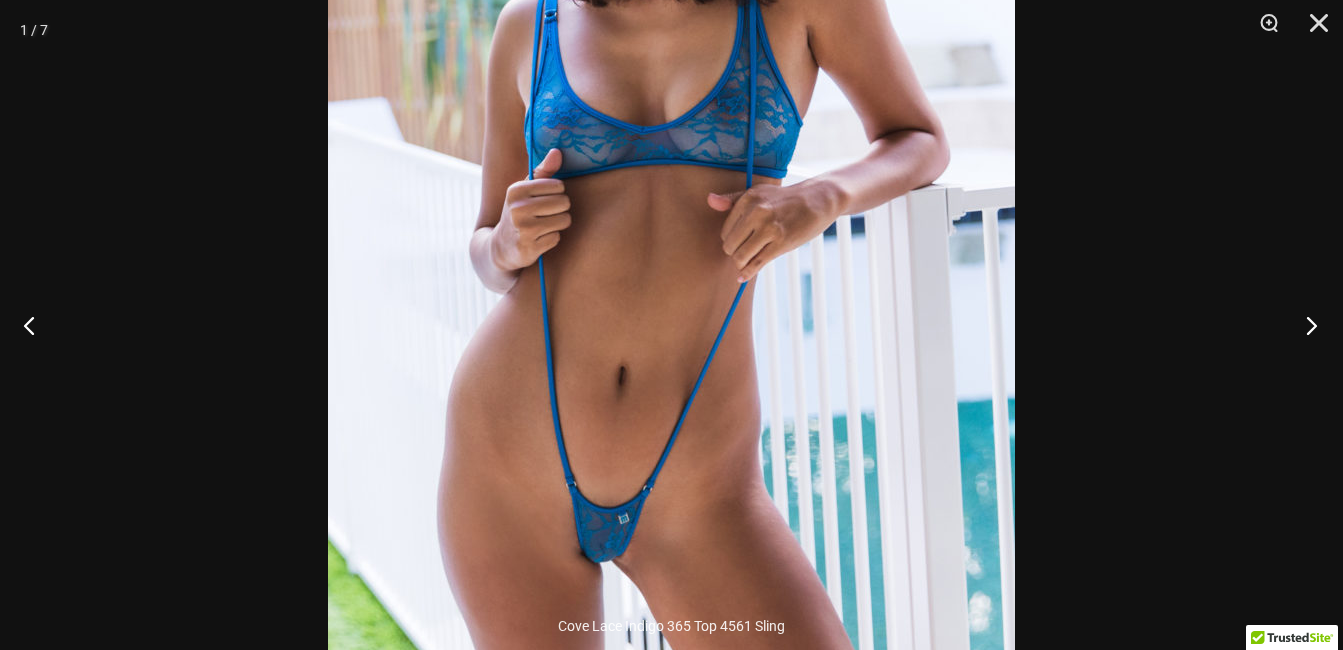 click at bounding box center (1305, 325) 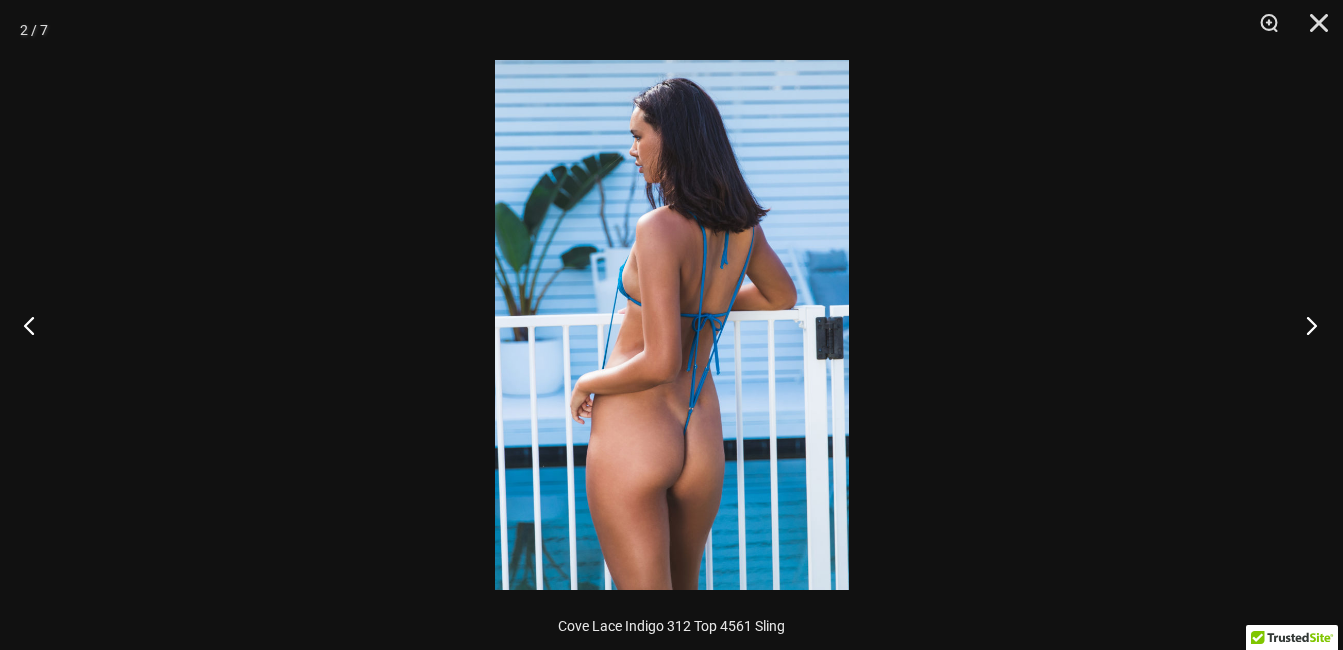 click at bounding box center [1305, 325] 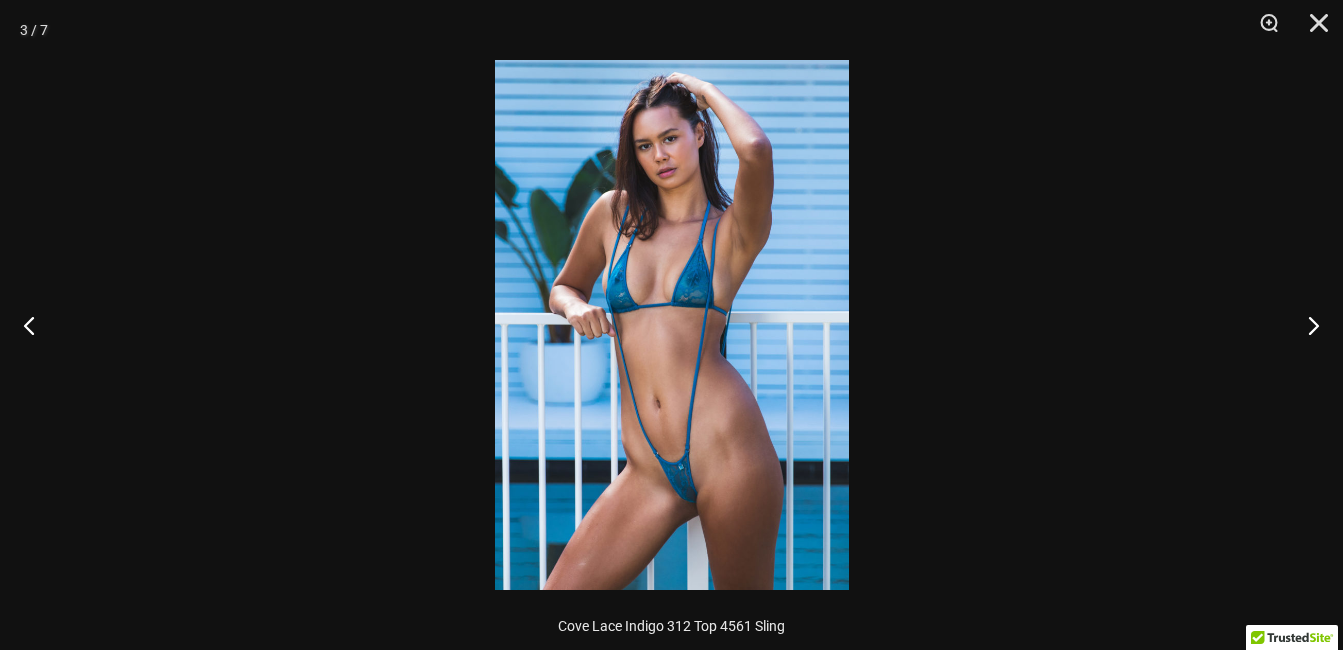 click at bounding box center [672, 325] 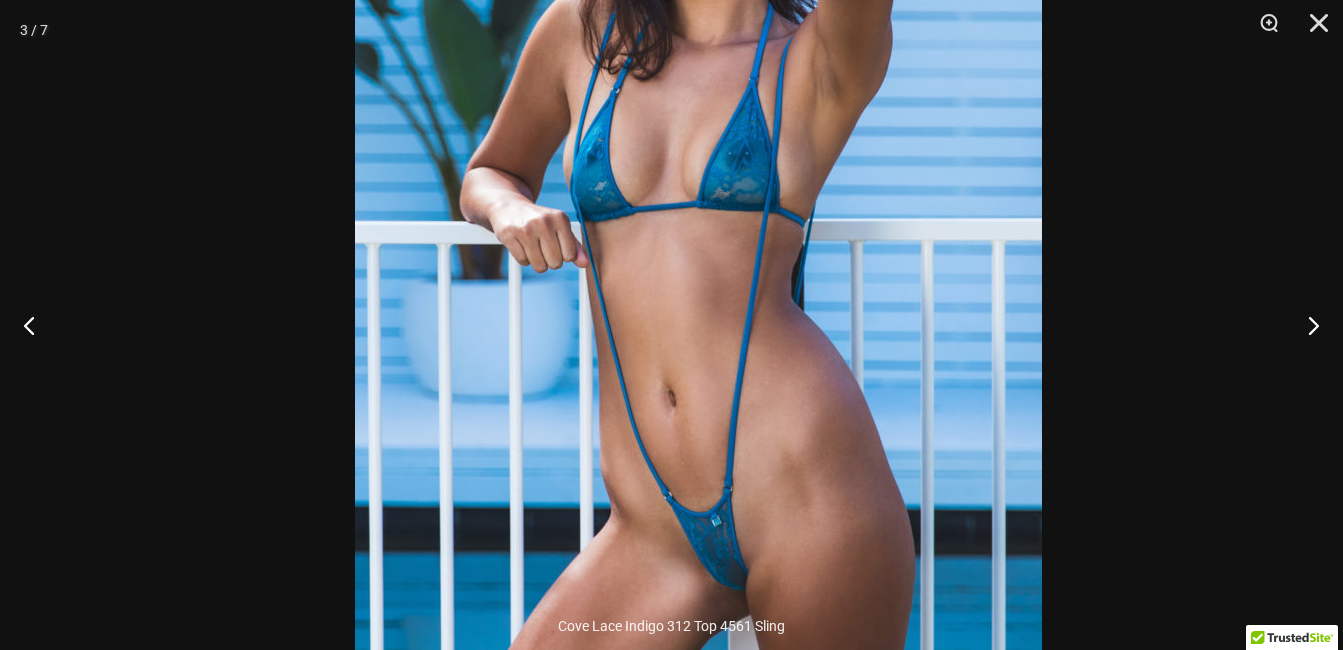 click at bounding box center (698, 245) 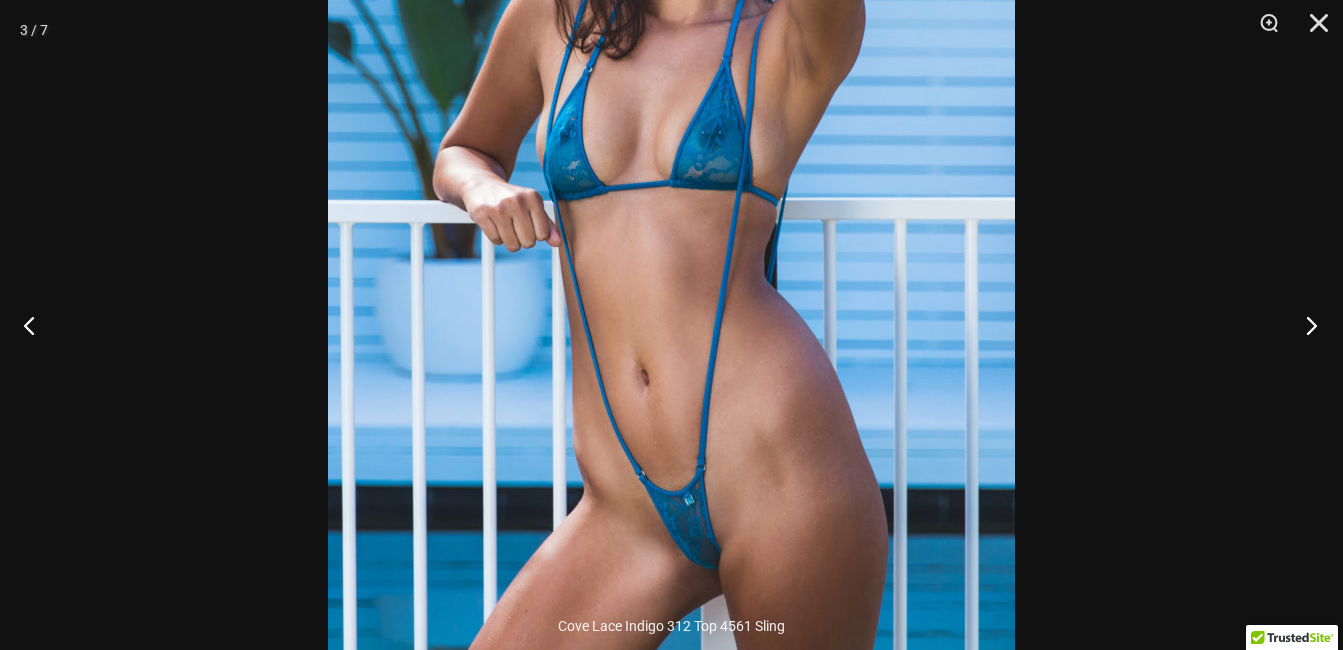 click at bounding box center [1305, 325] 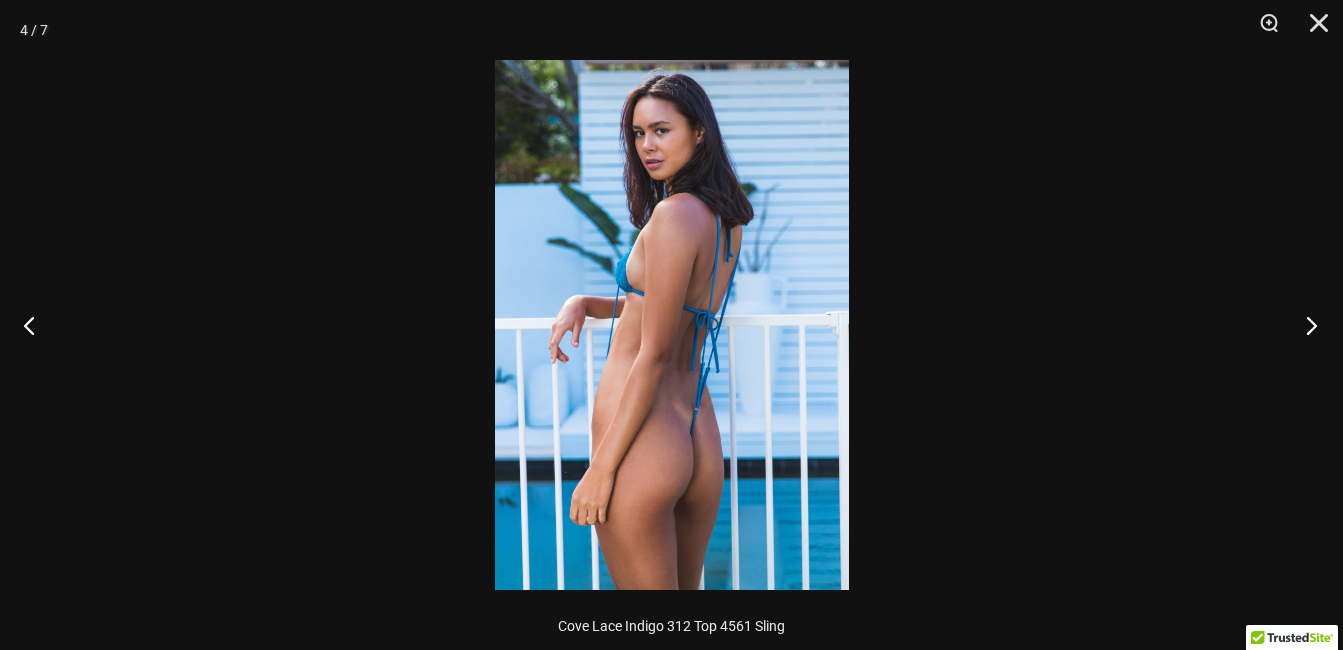 click at bounding box center (1305, 325) 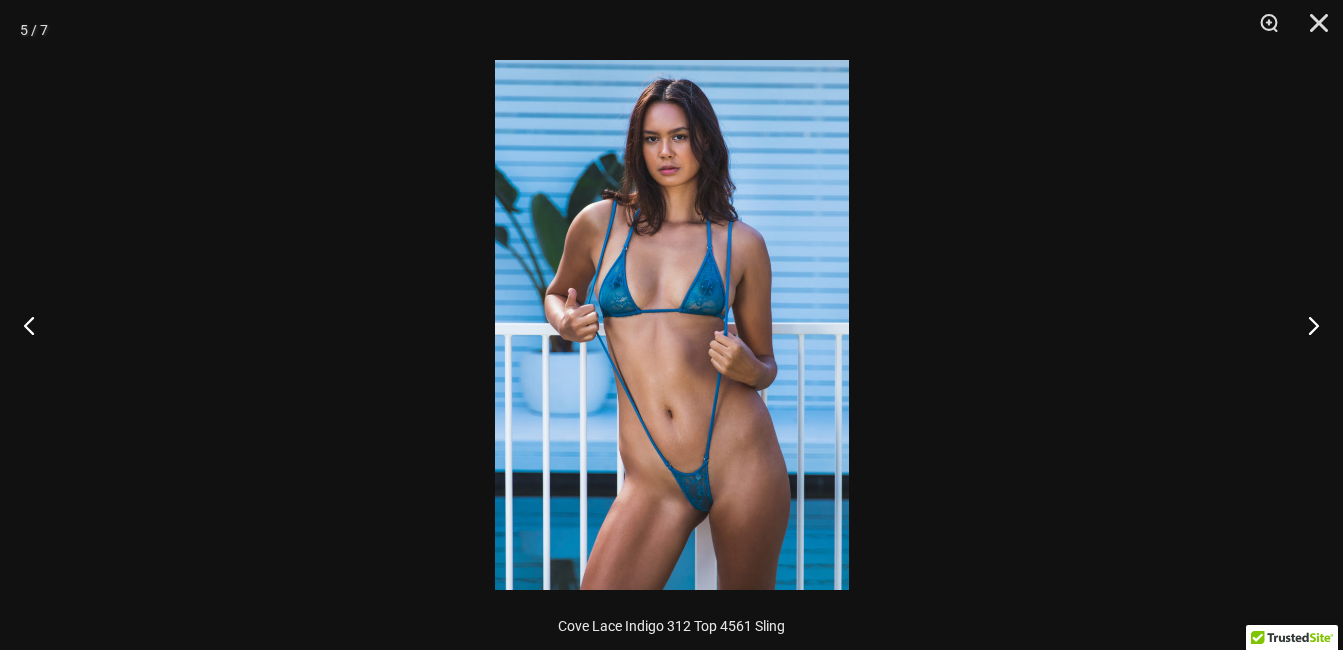 click at bounding box center (672, 325) 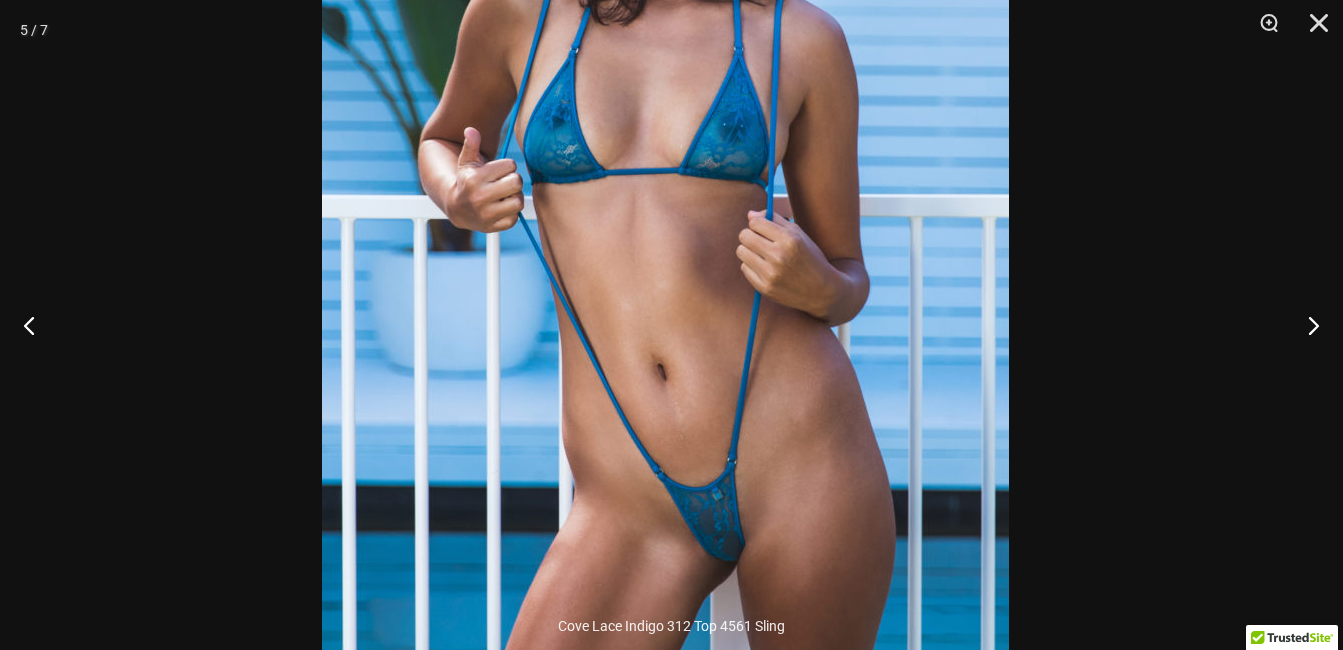click at bounding box center [665, 199] 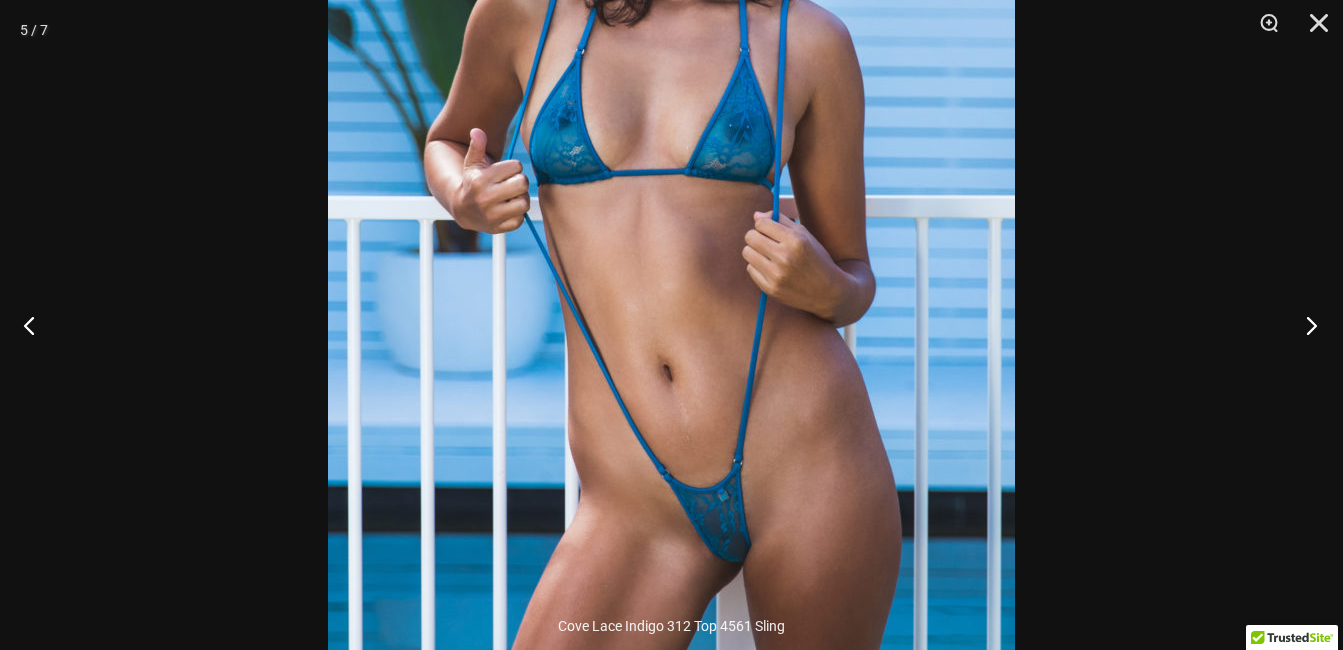 click at bounding box center (1305, 325) 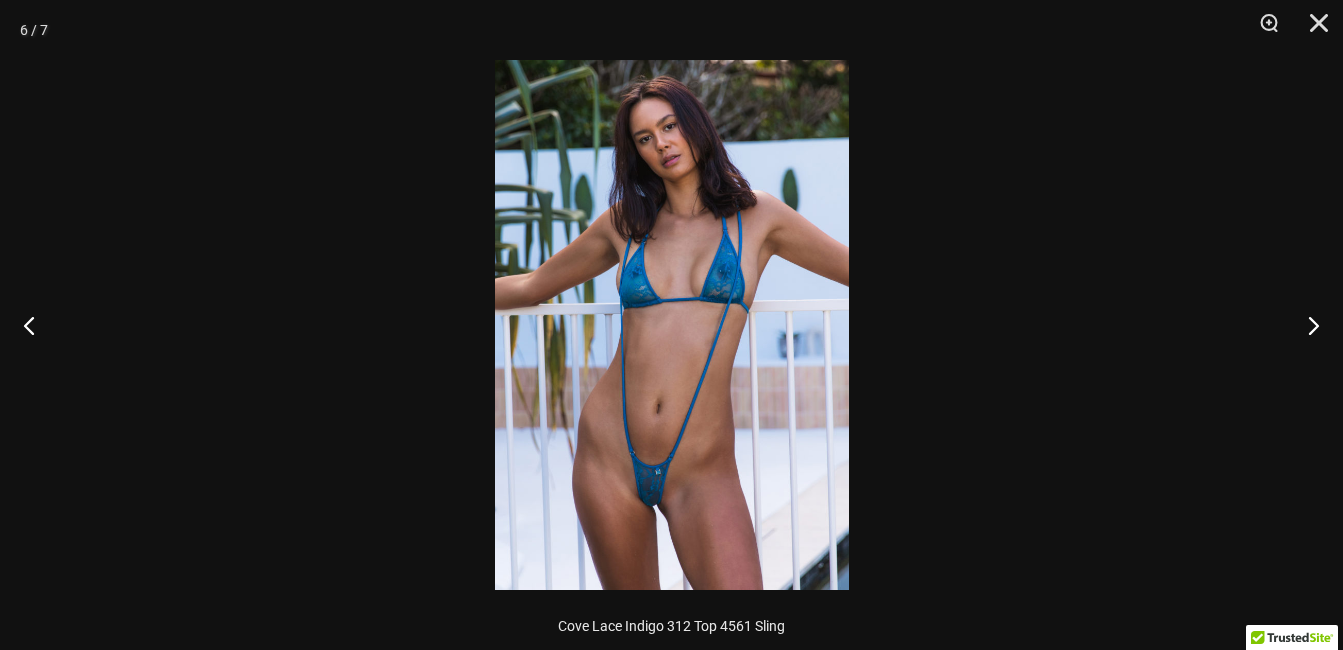 click at bounding box center [672, 325] 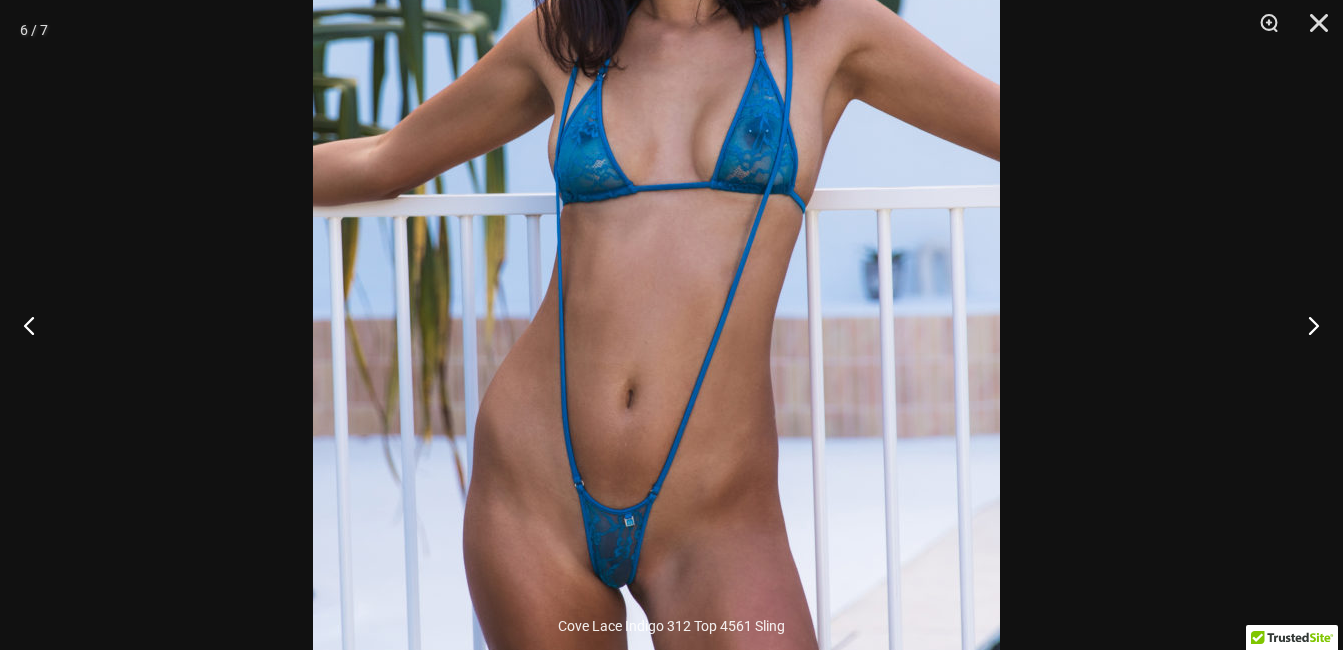 click at bounding box center (656, 236) 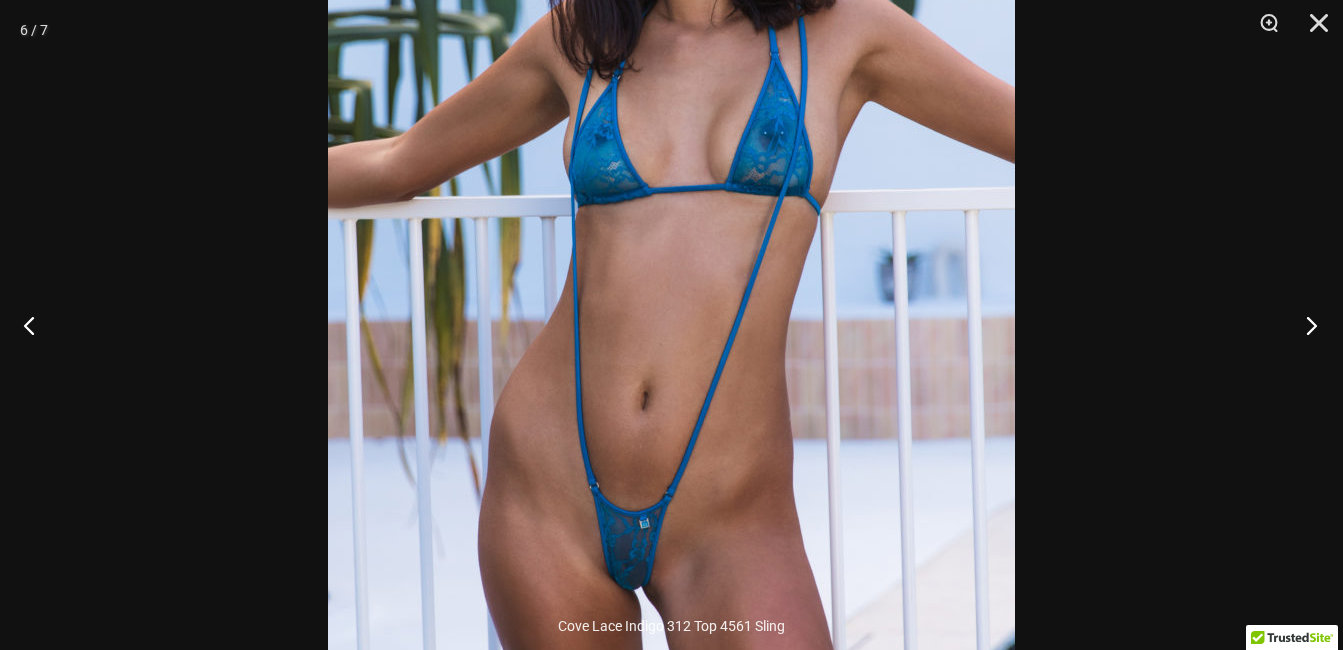 click at bounding box center (1305, 325) 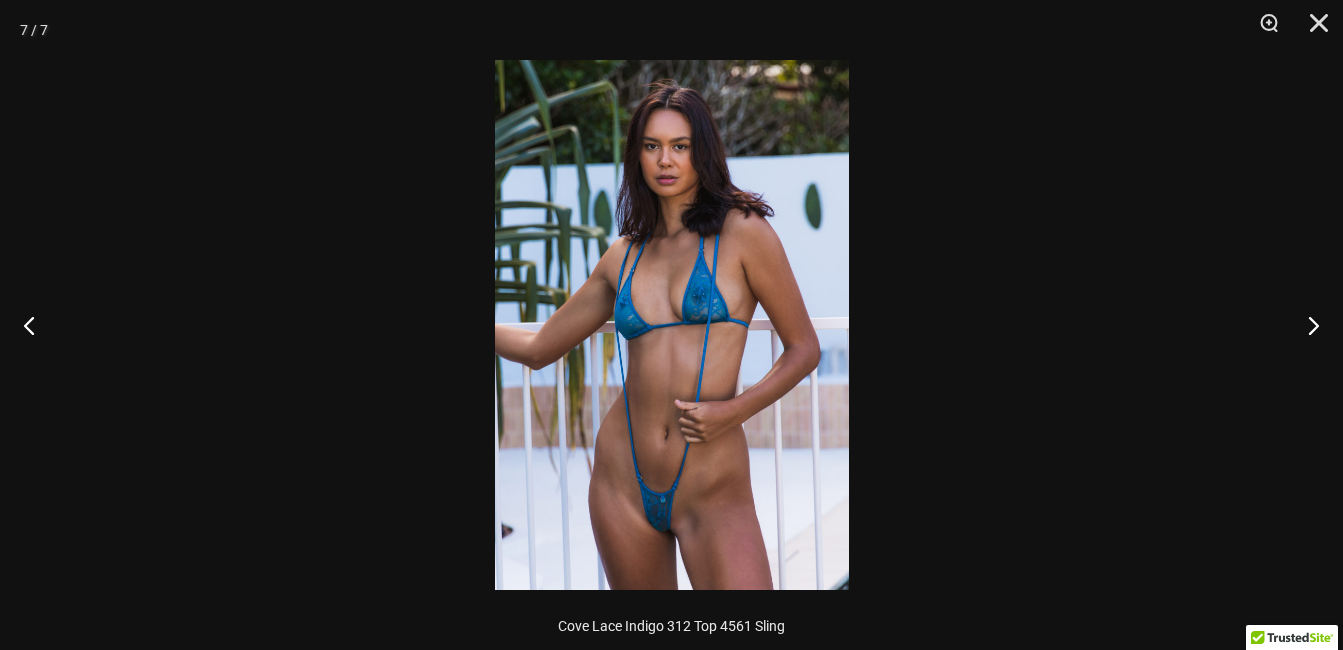 click at bounding box center (672, 325) 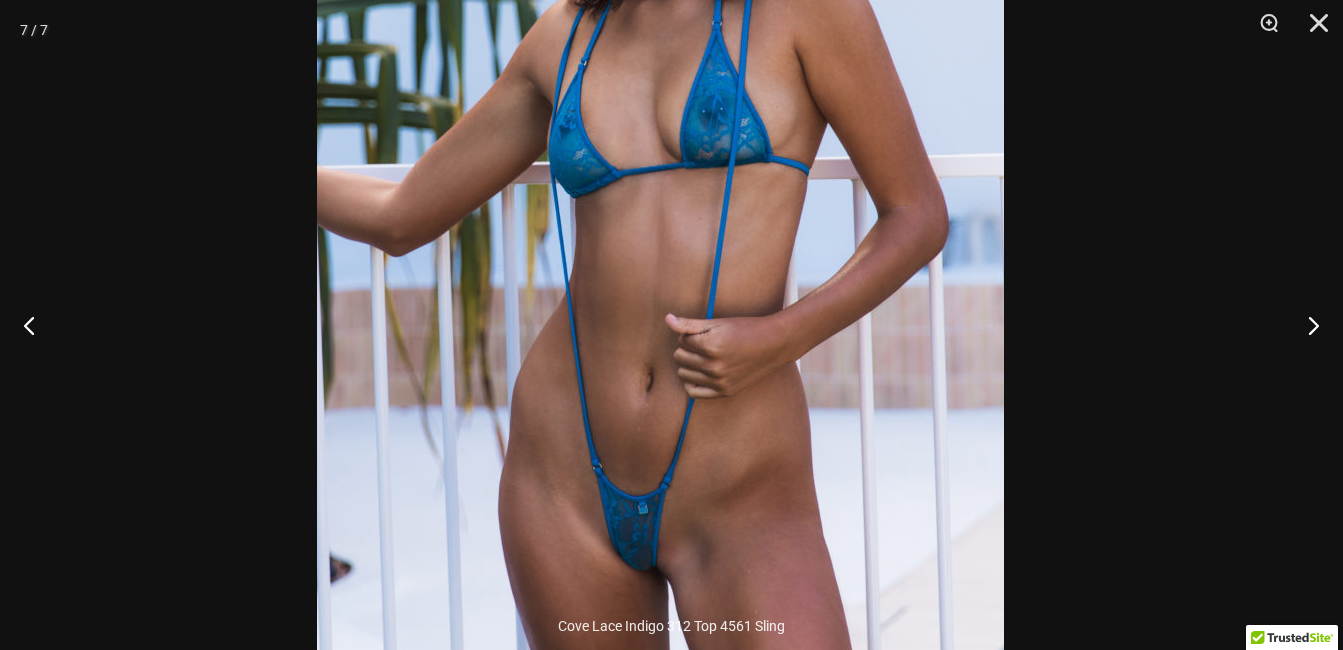 click at bounding box center [660, 169] 